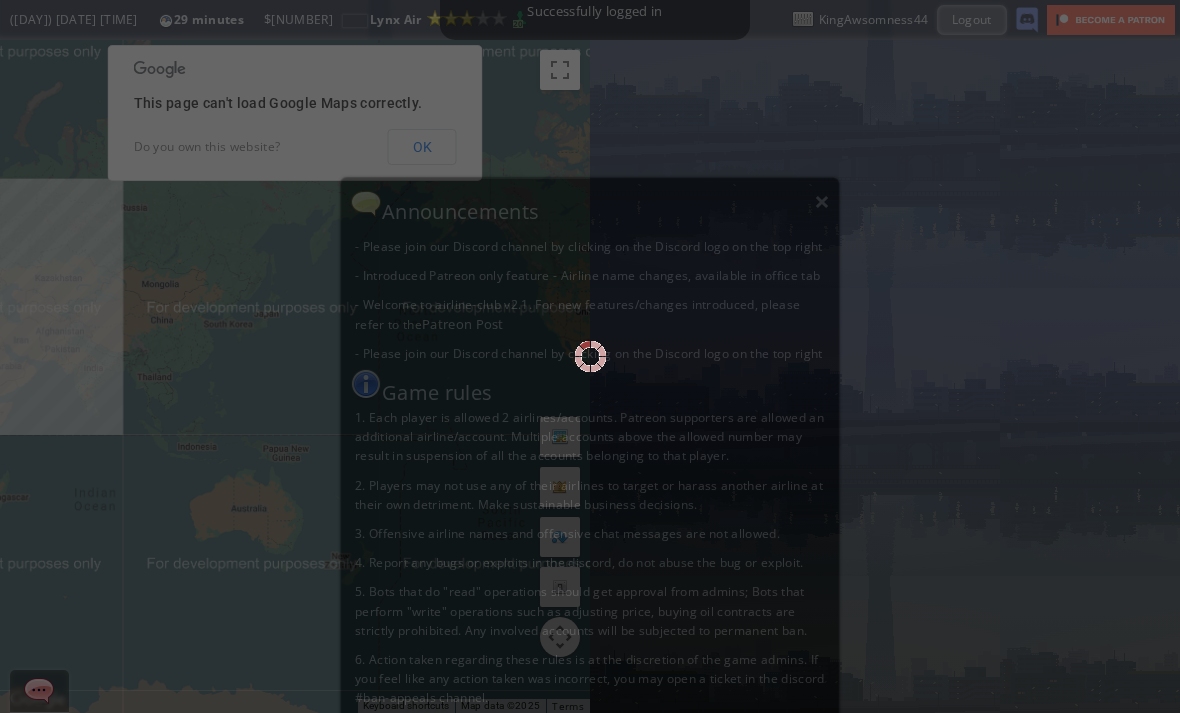 scroll, scrollTop: 0, scrollLeft: 0, axis: both 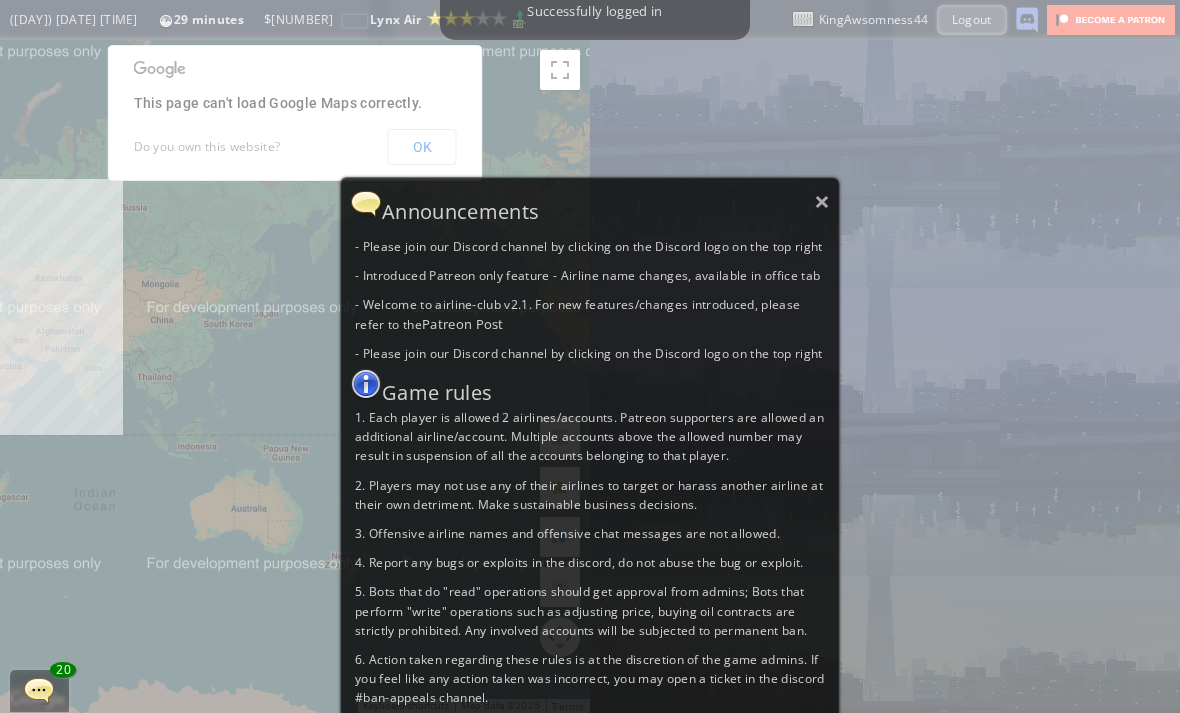 click on "Announcements" at bounding box center [590, 204] 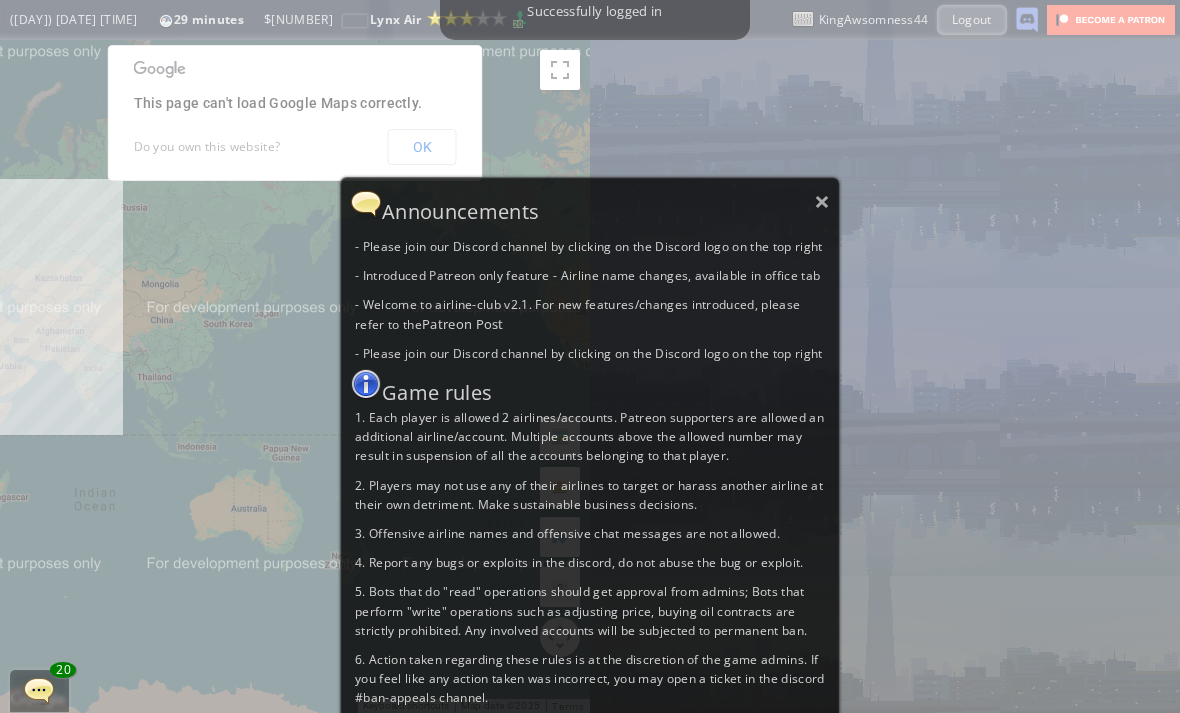 click on "Announcements" at bounding box center (590, 204) 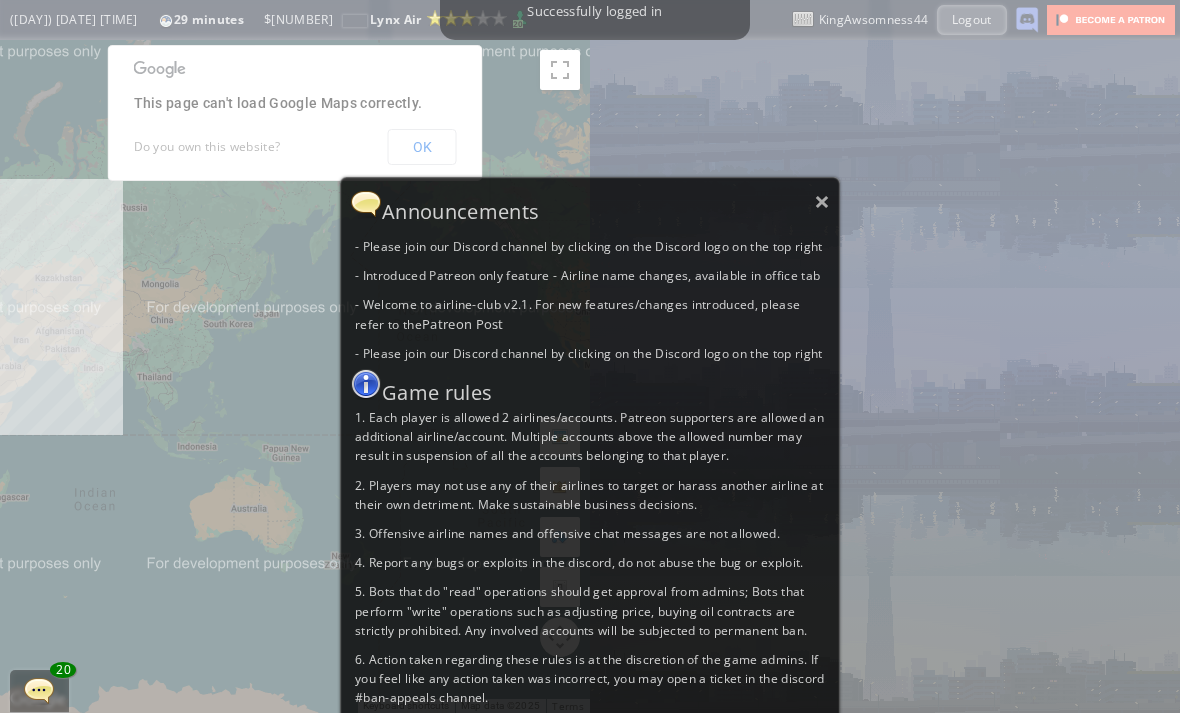 click on "Announcements" at bounding box center (590, 204) 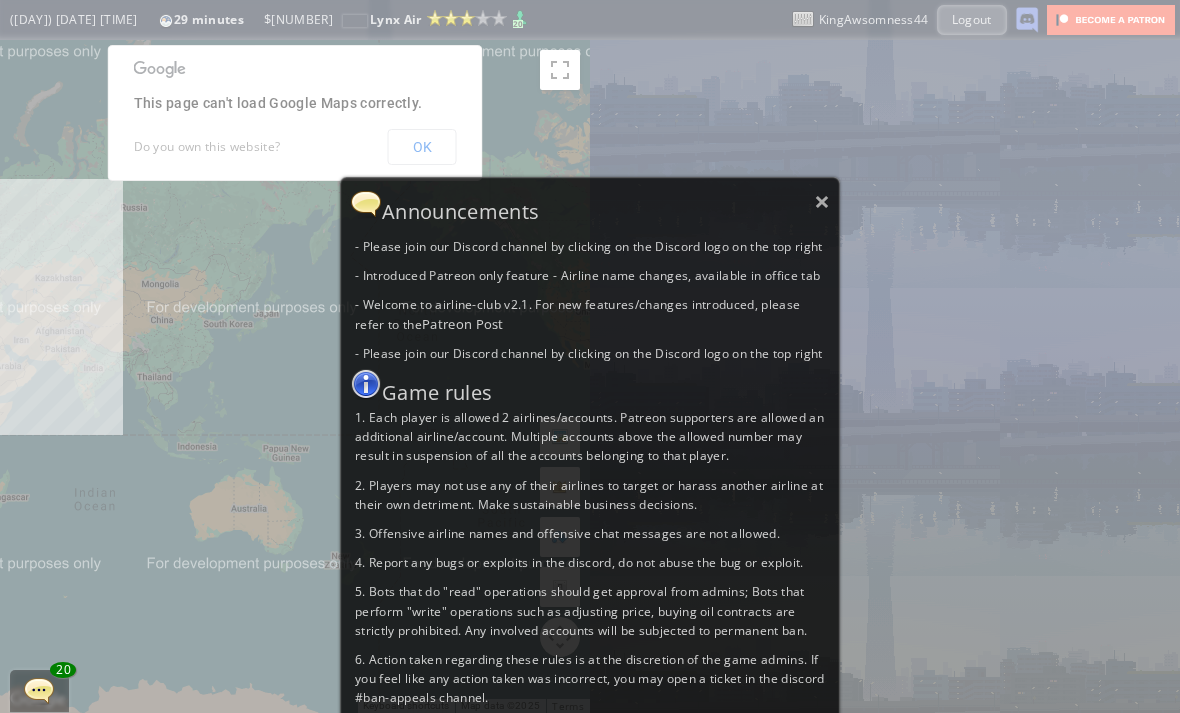 click on "×" at bounding box center [822, 201] 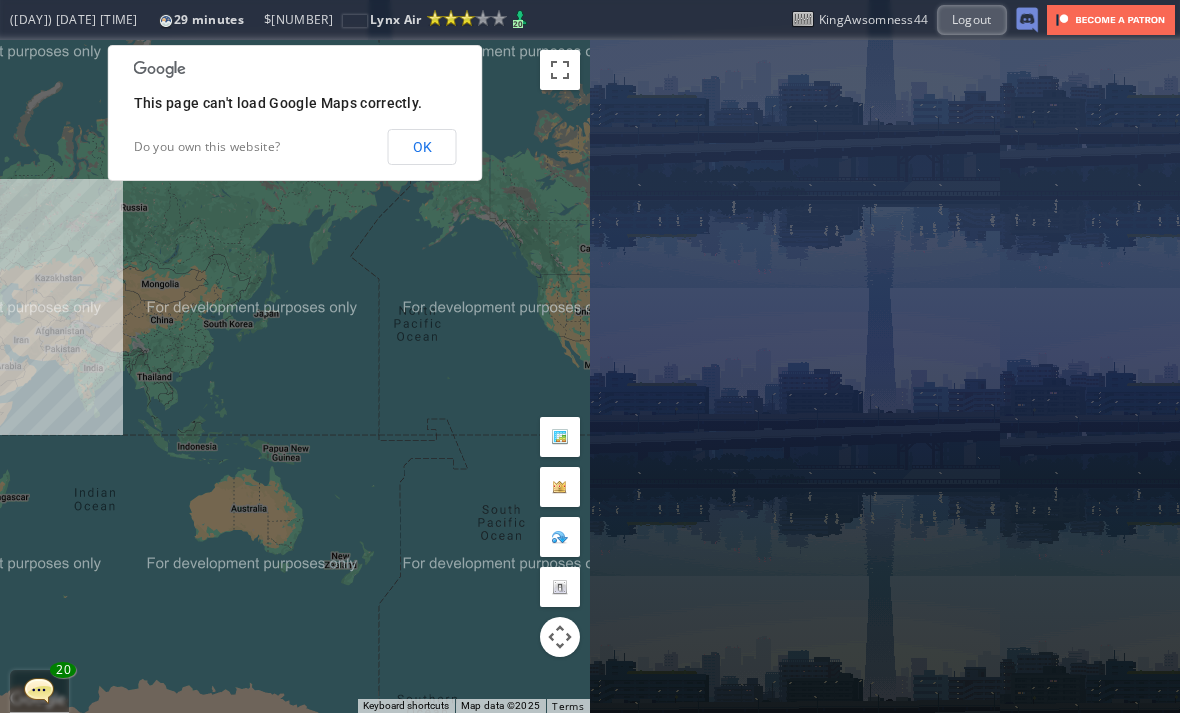 click on "OK" at bounding box center (422, 147) 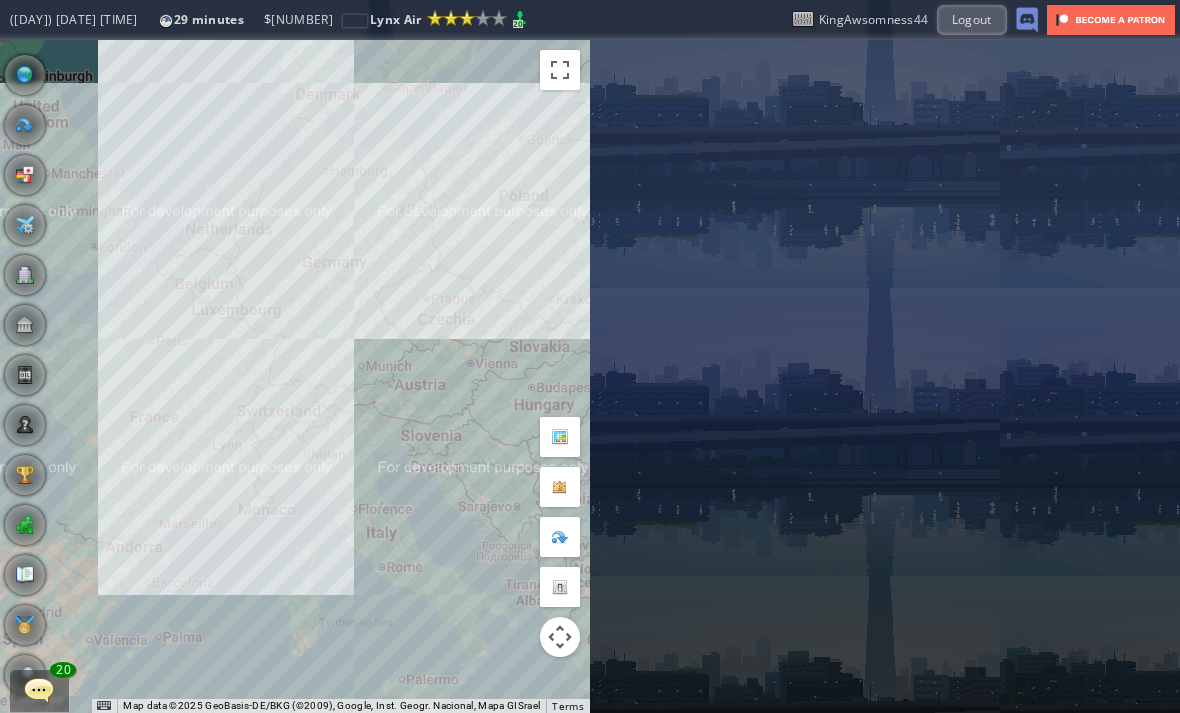 click at bounding box center (39, 690) 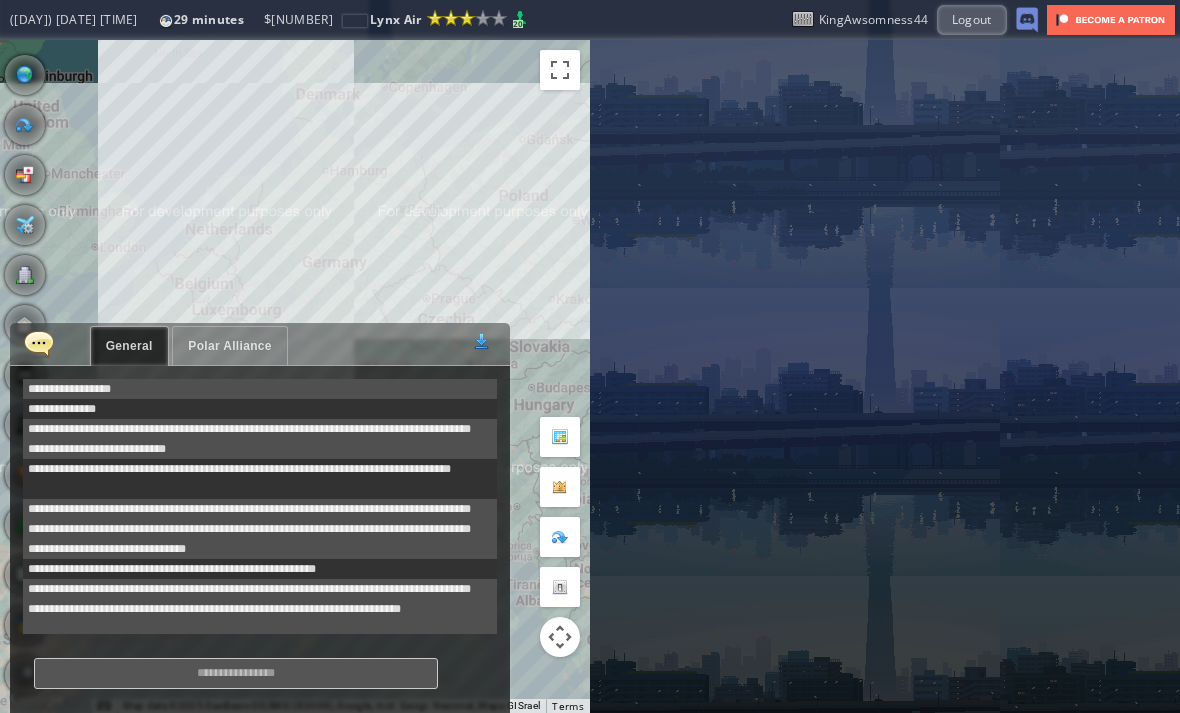 scroll, scrollTop: 678, scrollLeft: 0, axis: vertical 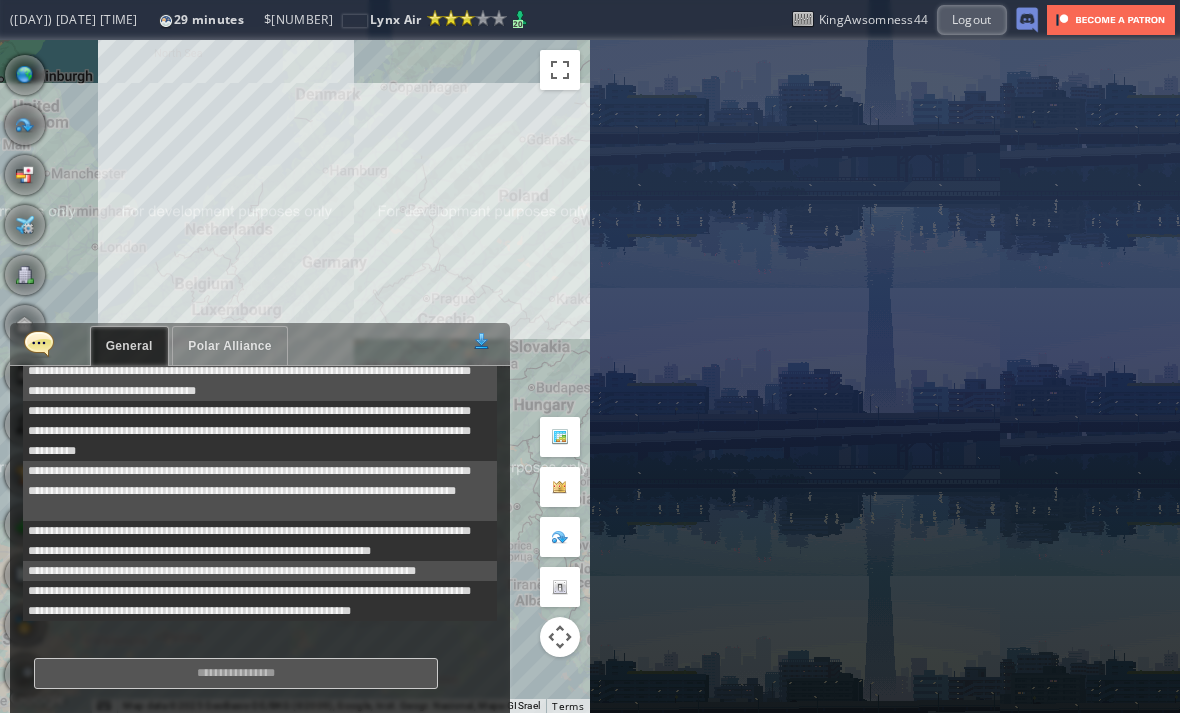click on "Polar Alliance" at bounding box center [229, 346] 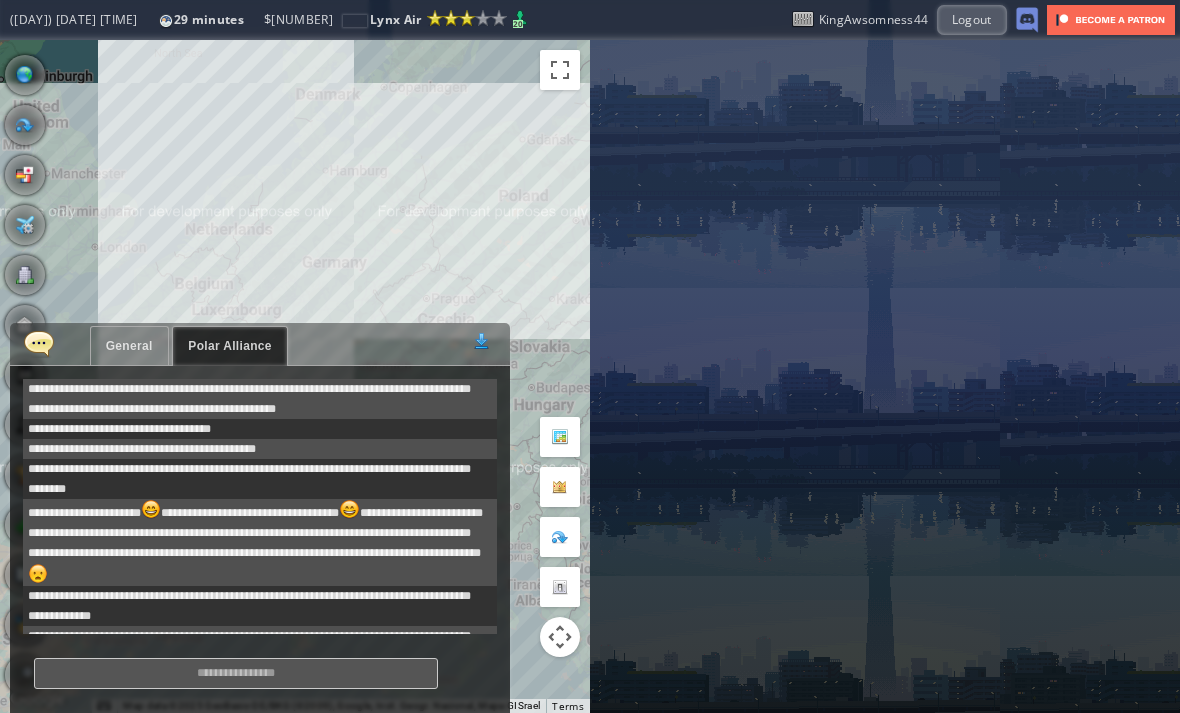 scroll, scrollTop: 615, scrollLeft: 0, axis: vertical 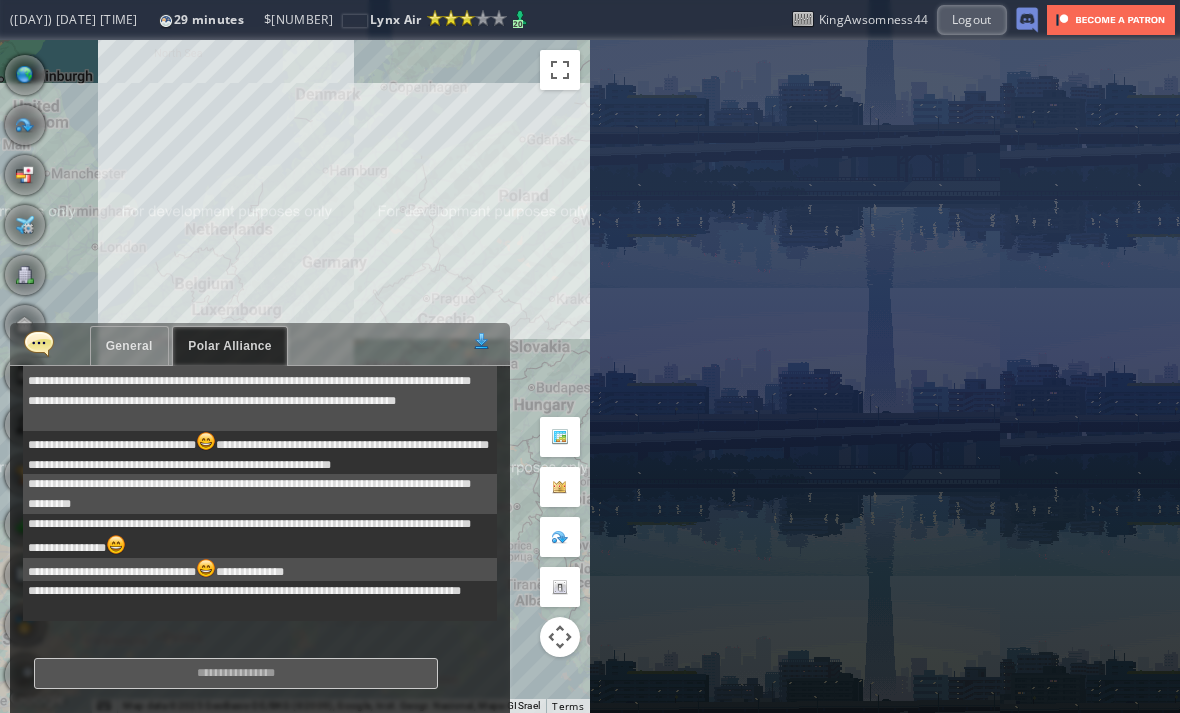 click at bounding box center (39, 343) 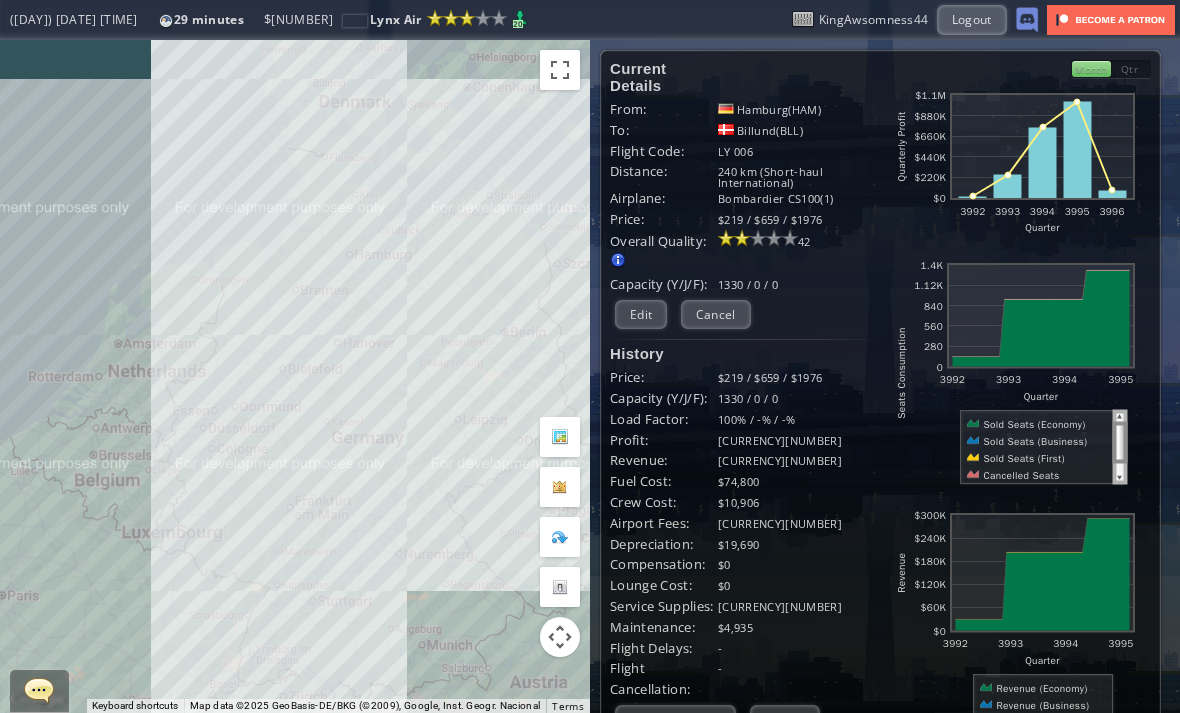 click on "Edit" at bounding box center (641, 314) 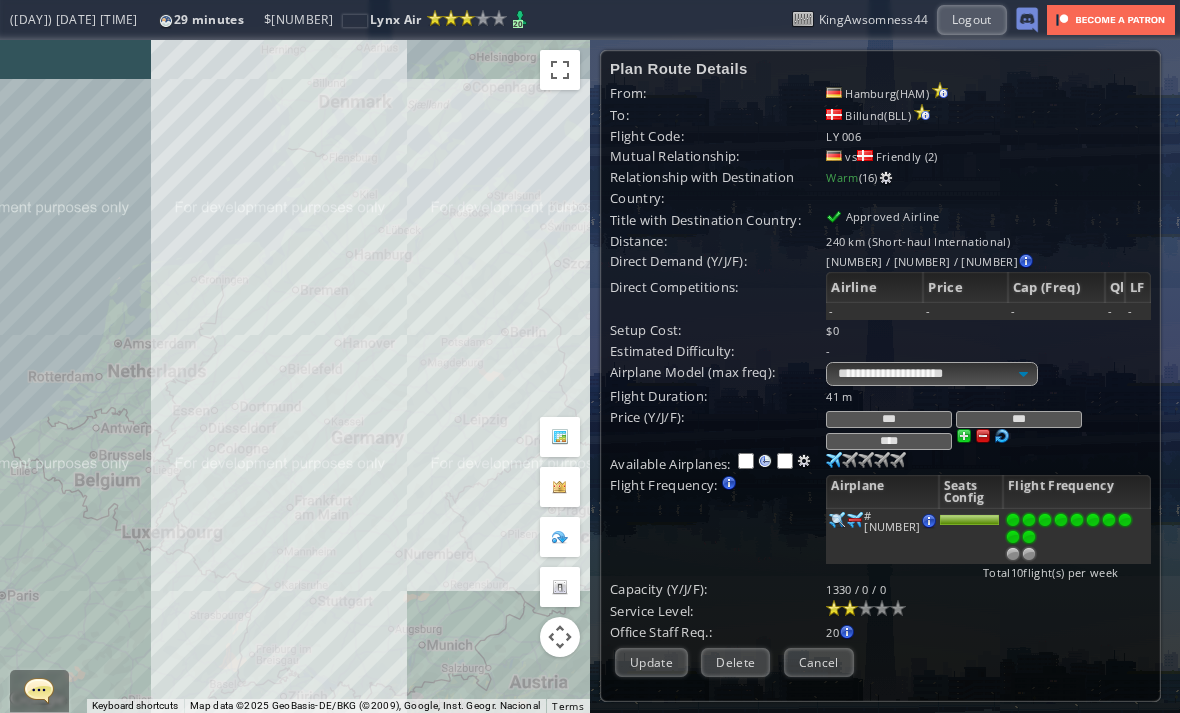 click at bounding box center (1029, 554) 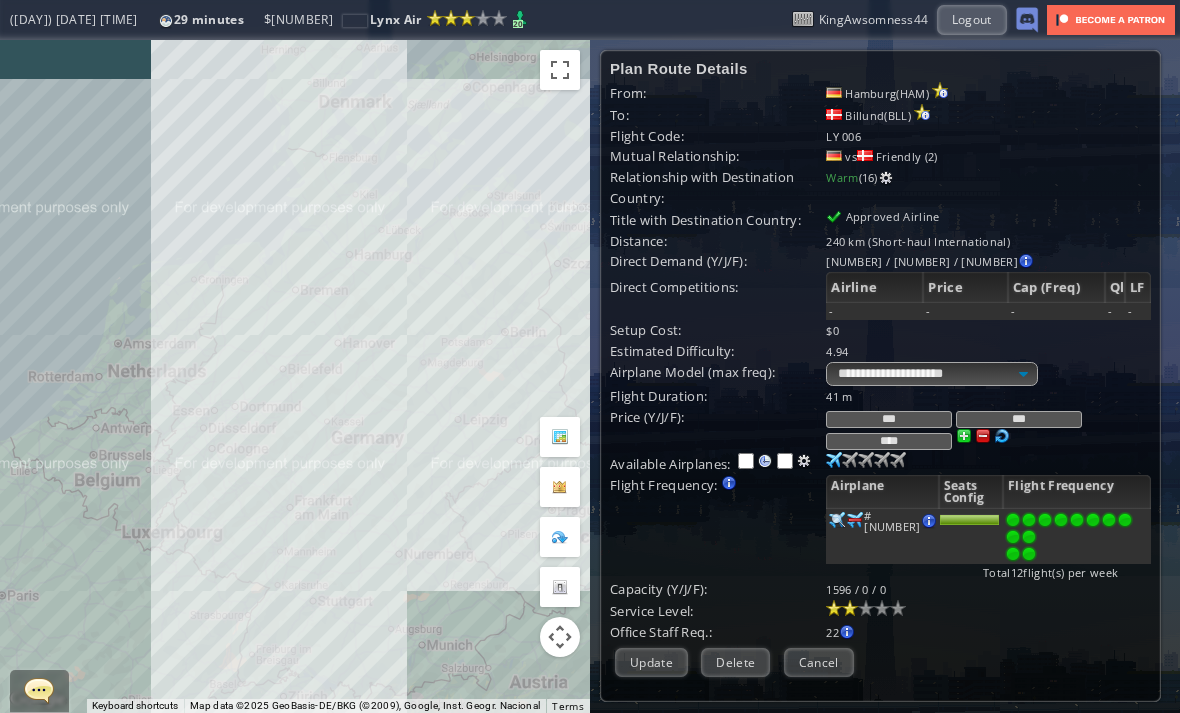 click at bounding box center (834, 460) 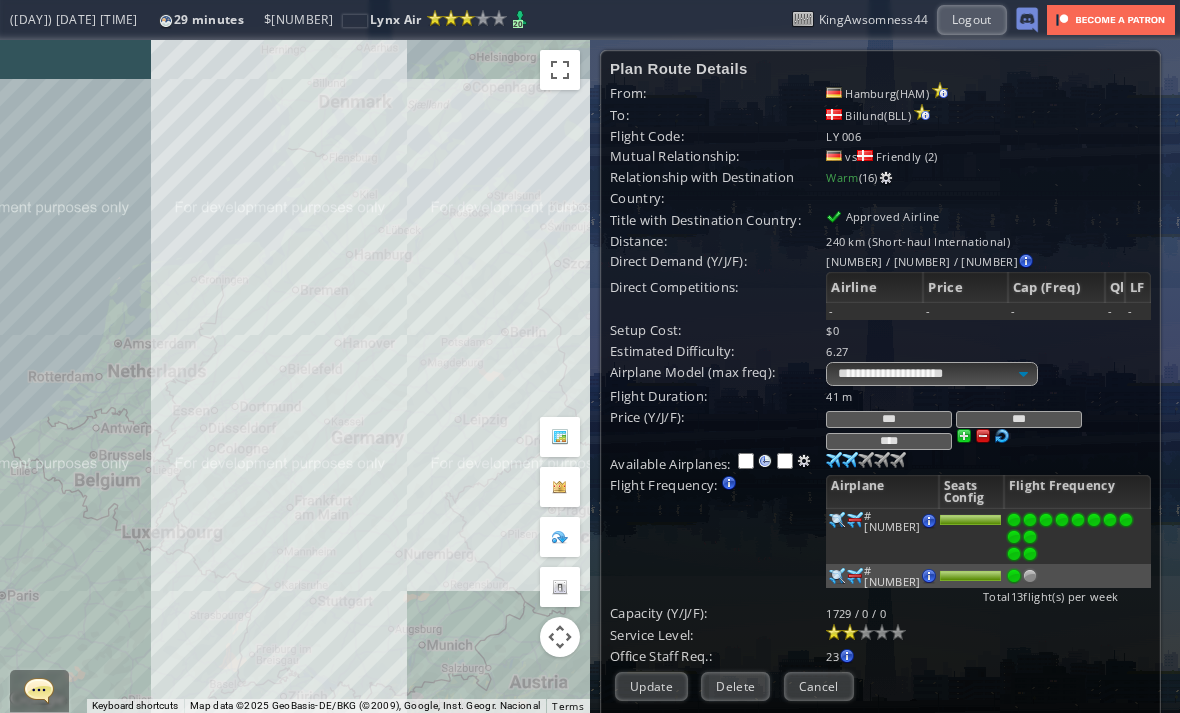 click at bounding box center (1030, 520) 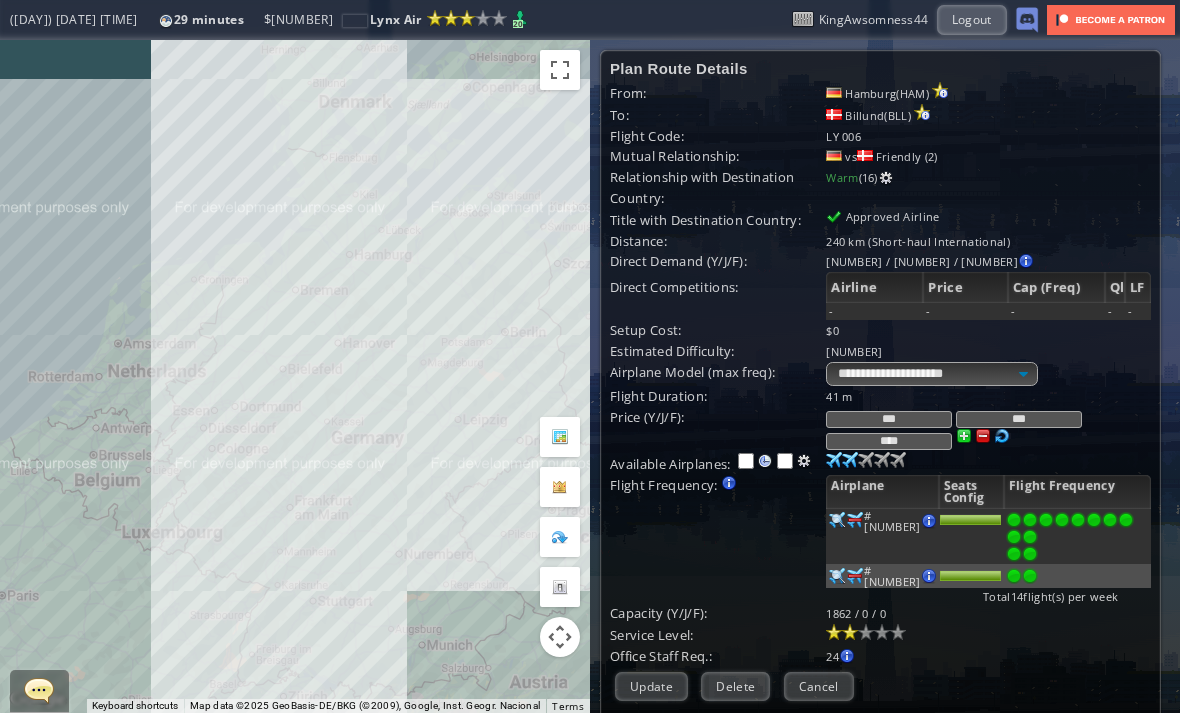 click at bounding box center [834, 460] 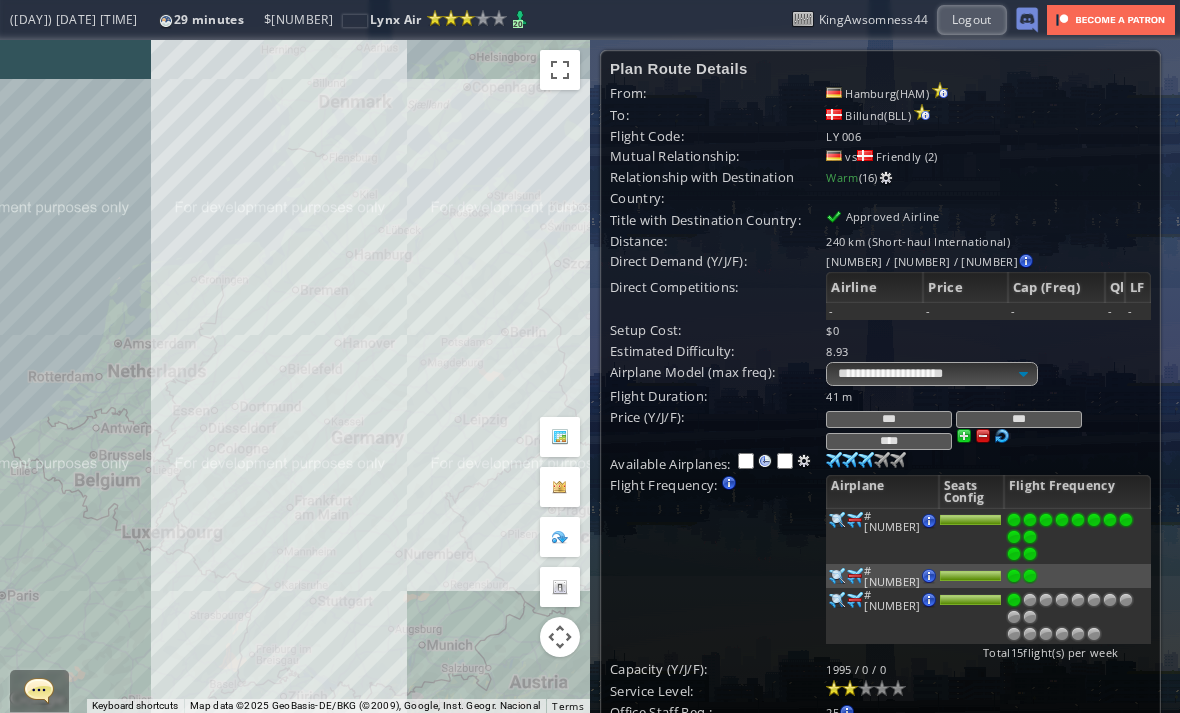 click at bounding box center [837, 520] 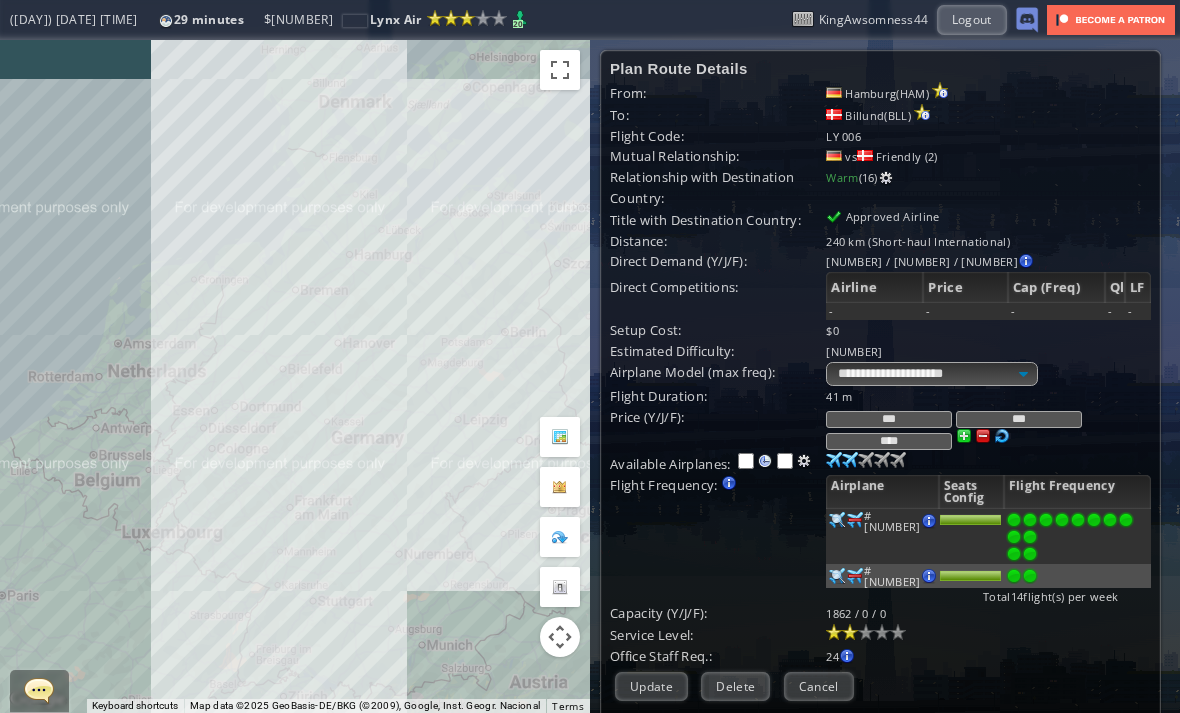 click at bounding box center (1014, 520) 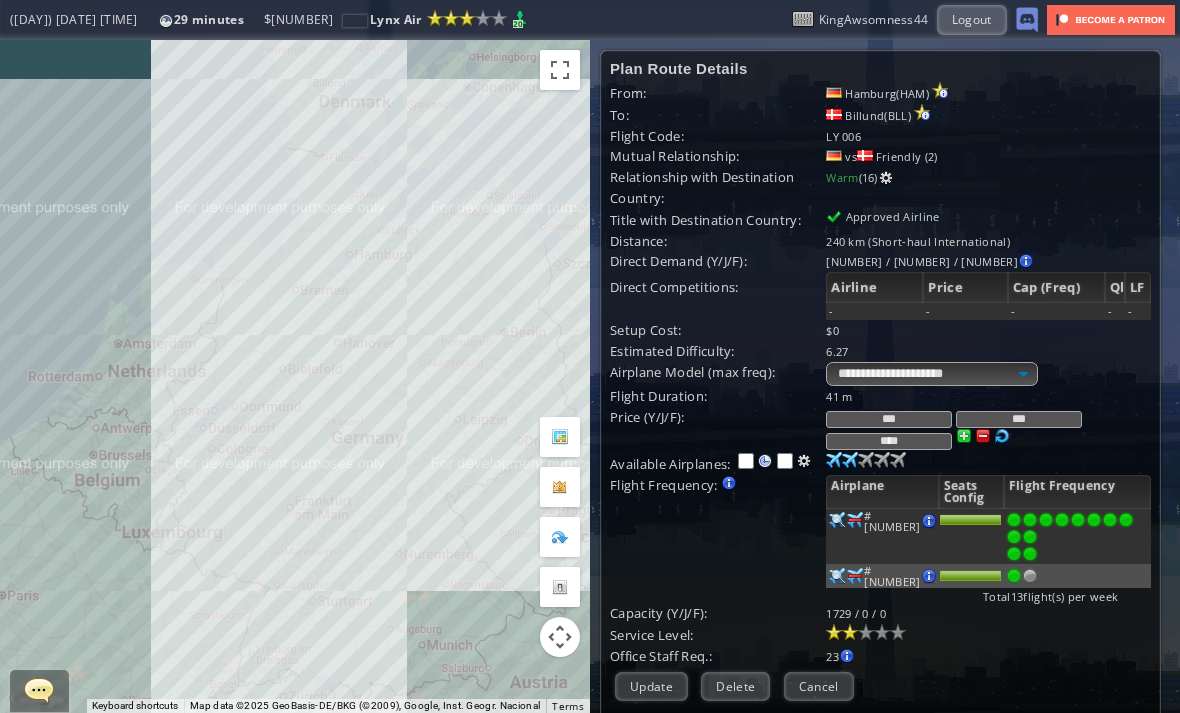 click at bounding box center (1030, 554) 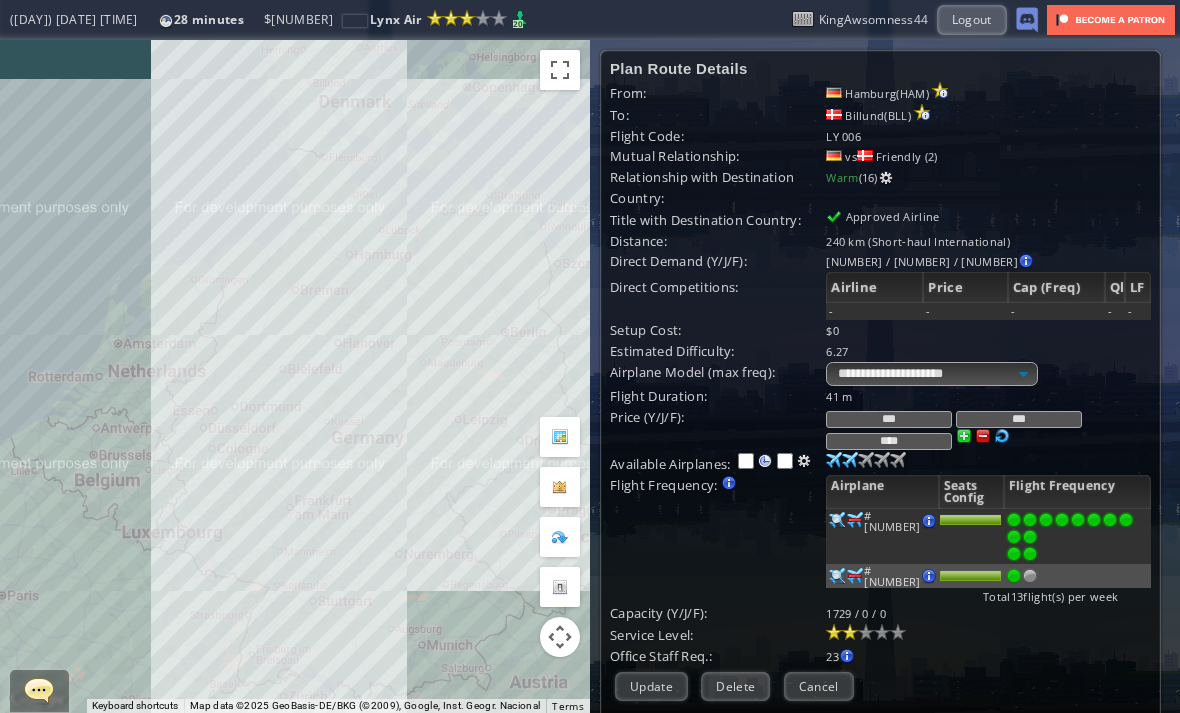 click on "Update" at bounding box center (651, 686) 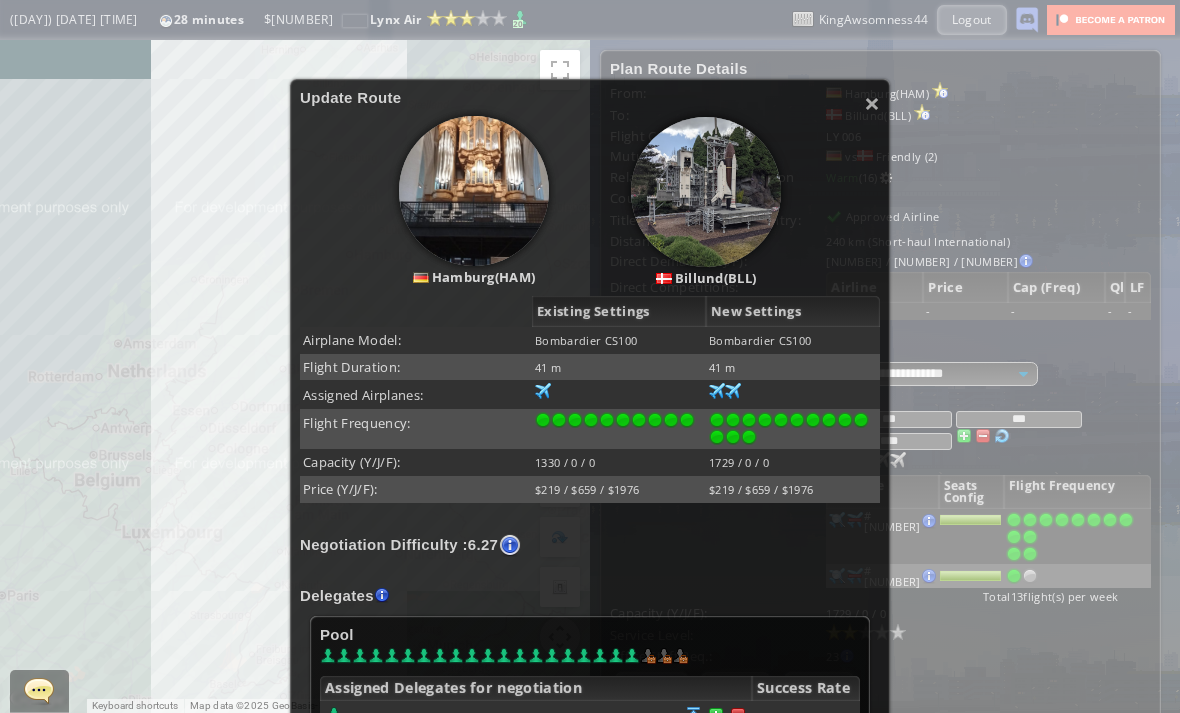 scroll, scrollTop: 99, scrollLeft: 0, axis: vertical 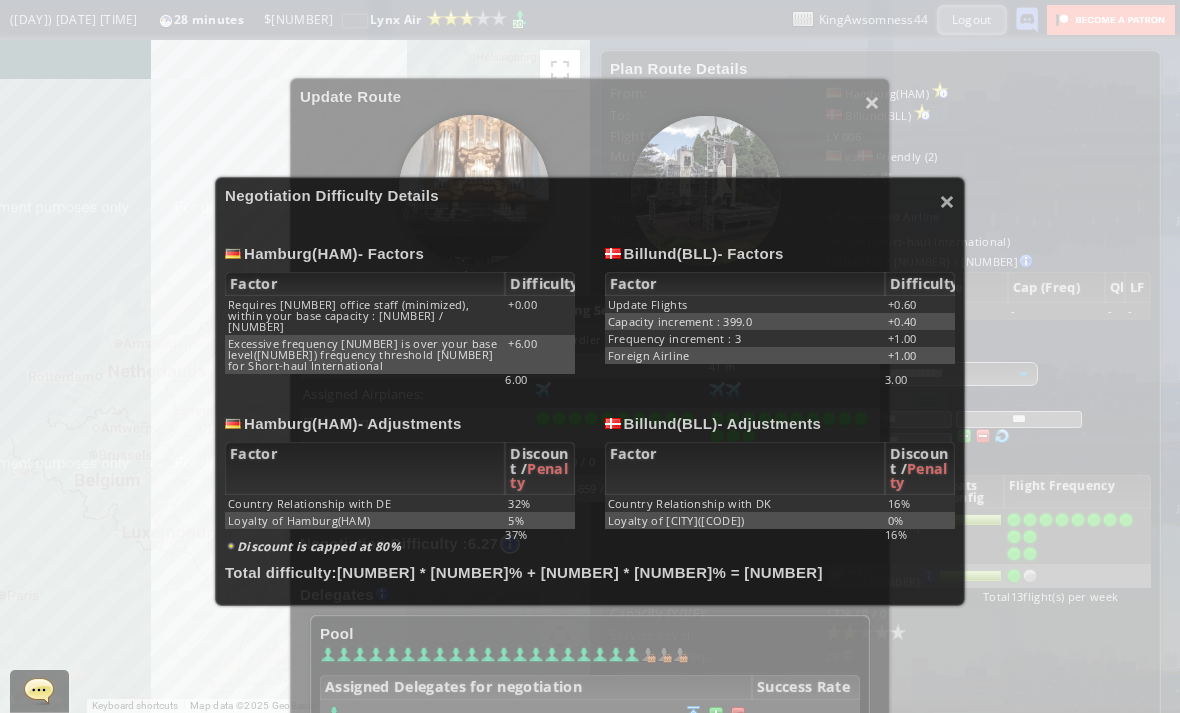 click on "×" at bounding box center (947, 201) 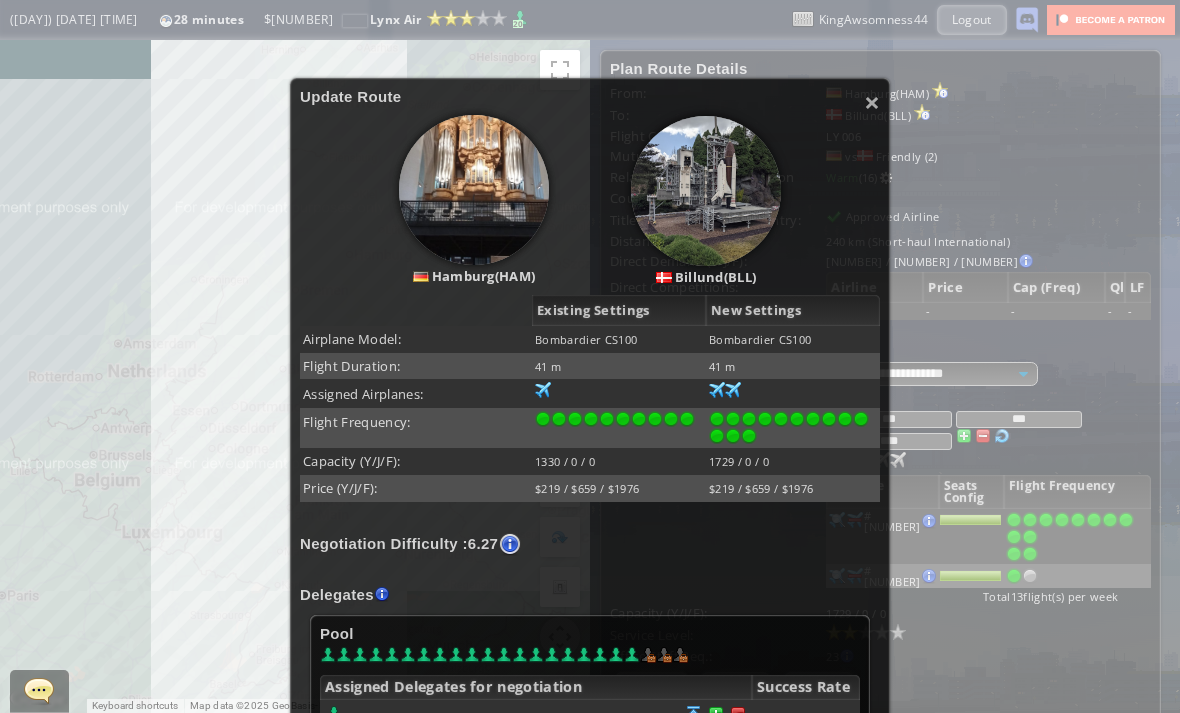 click on "×" at bounding box center [872, 102] 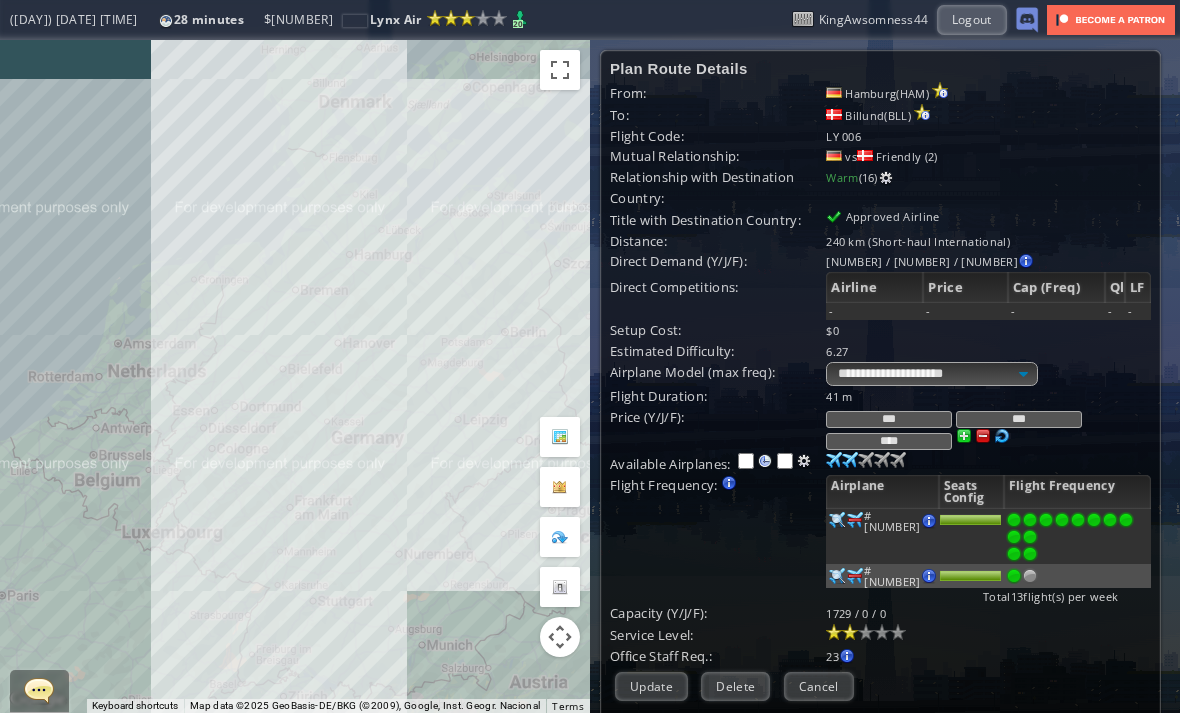 click on "Cancel" at bounding box center [819, 686] 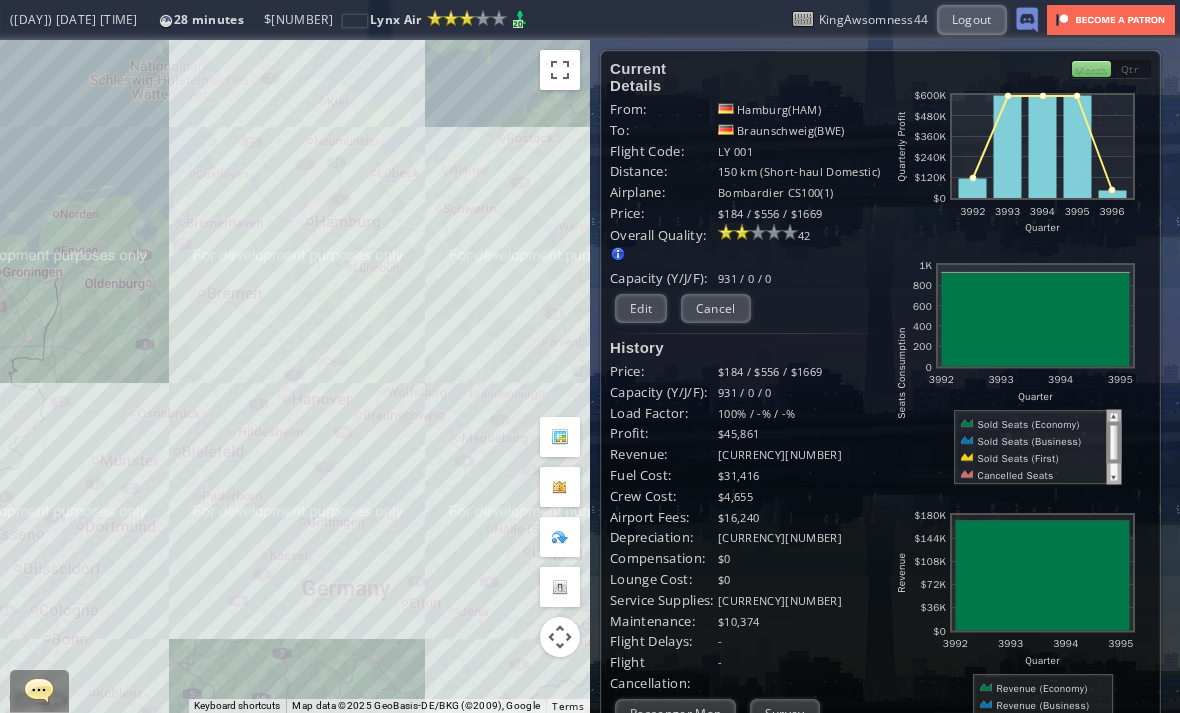 click on "Edit" at bounding box center (641, 308) 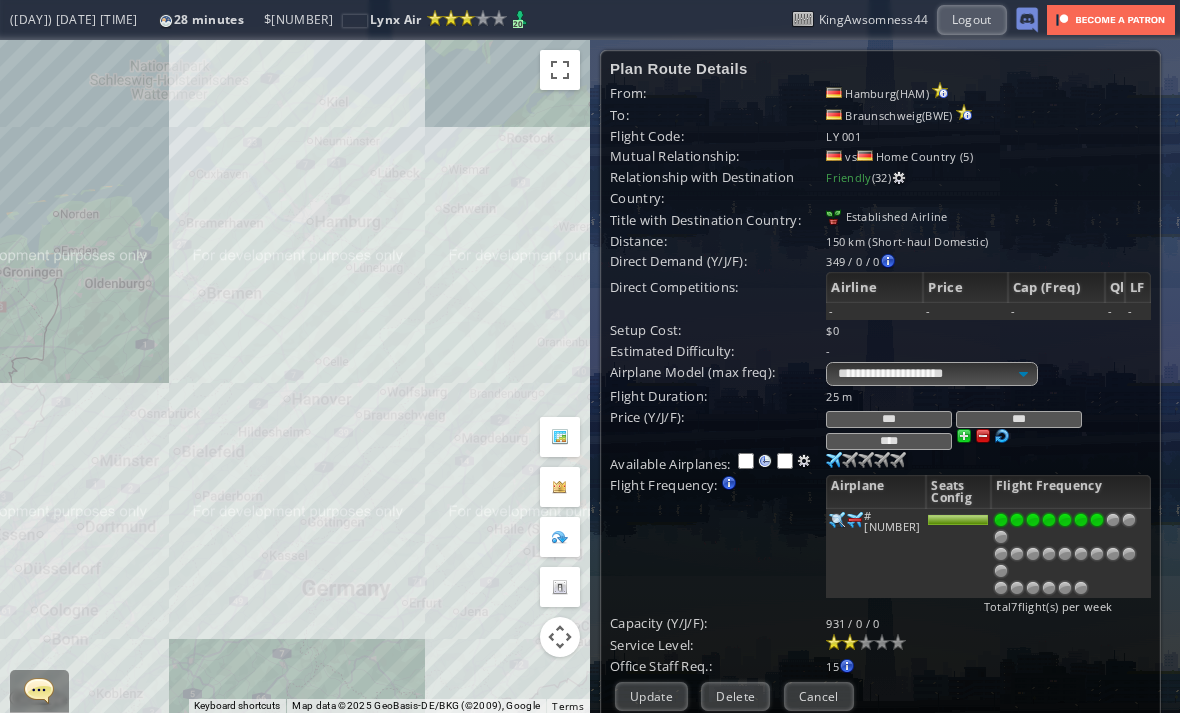 click at bounding box center (1001, 554) 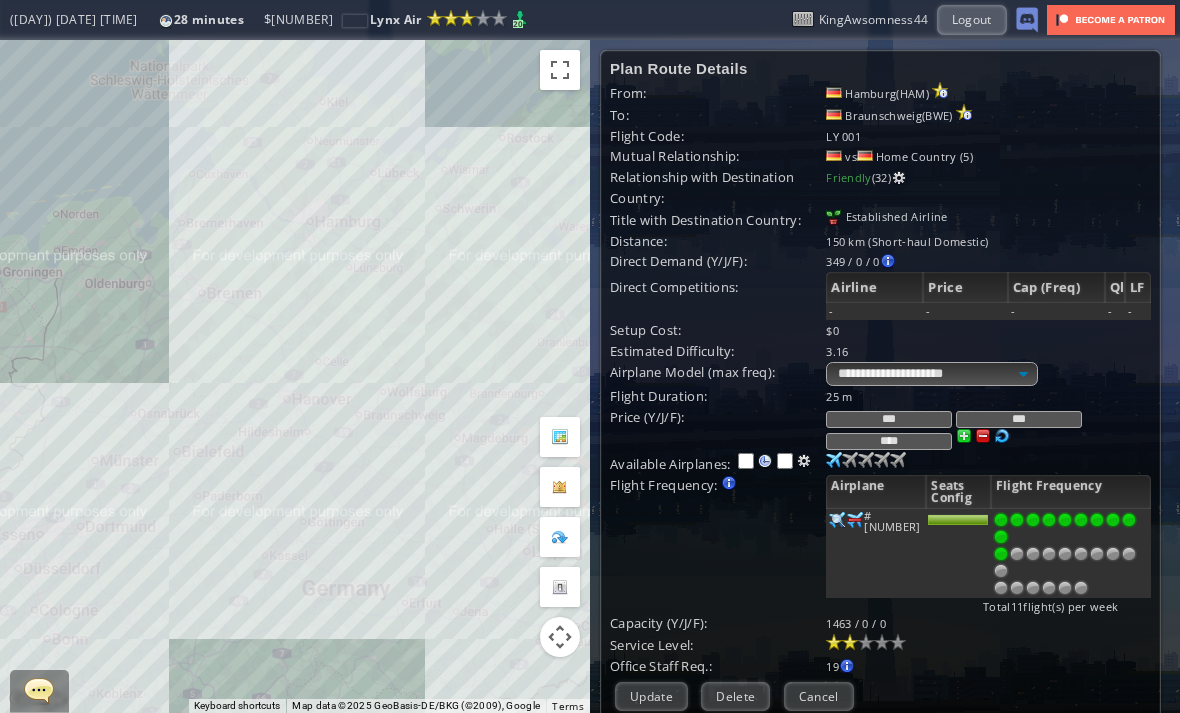 click at bounding box center (1033, 554) 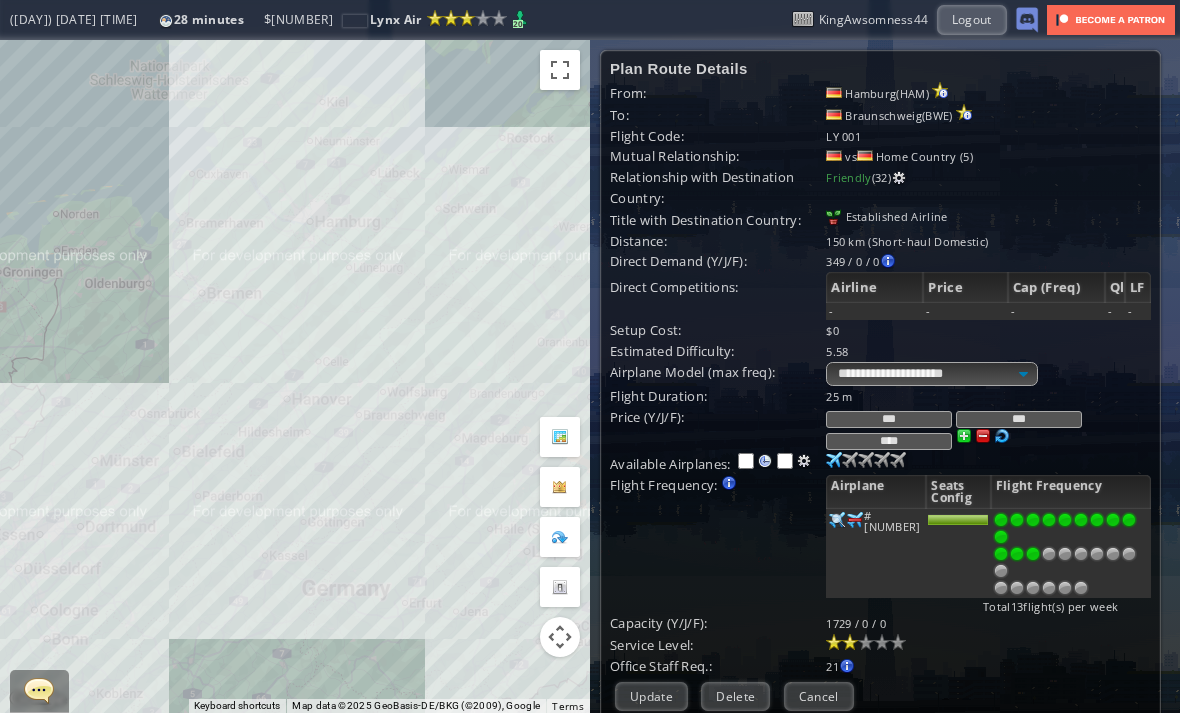 click at bounding box center [1033, 554] 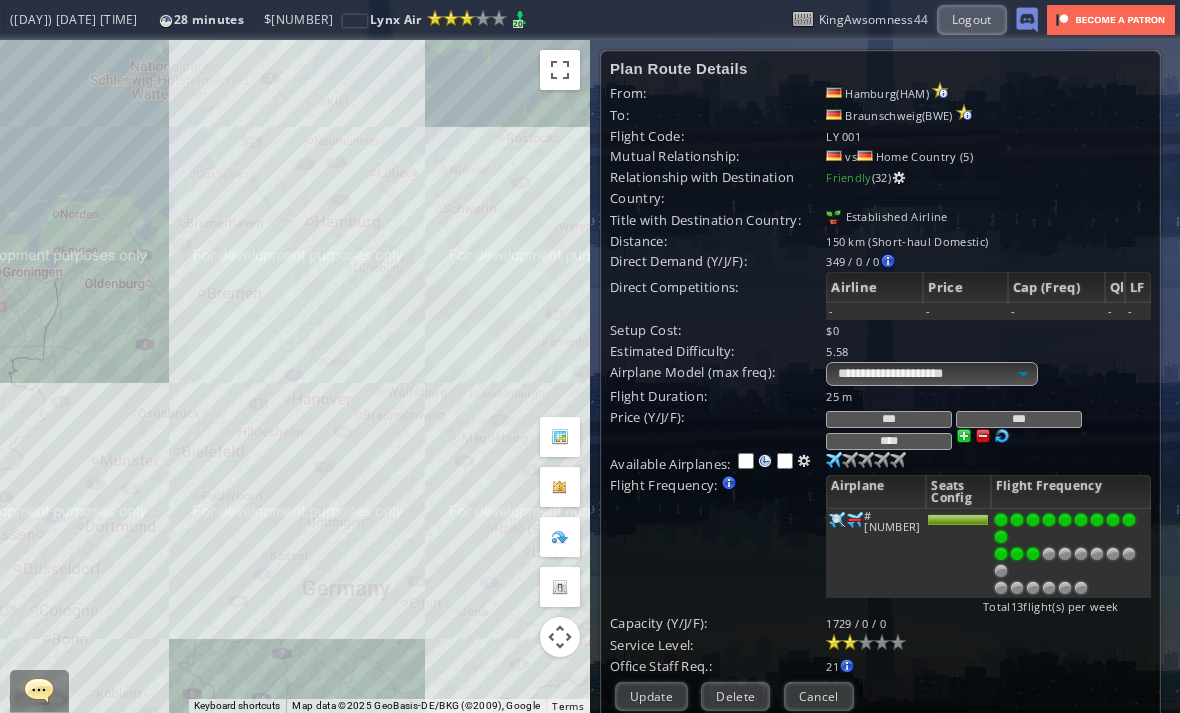 click at bounding box center [1017, 554] 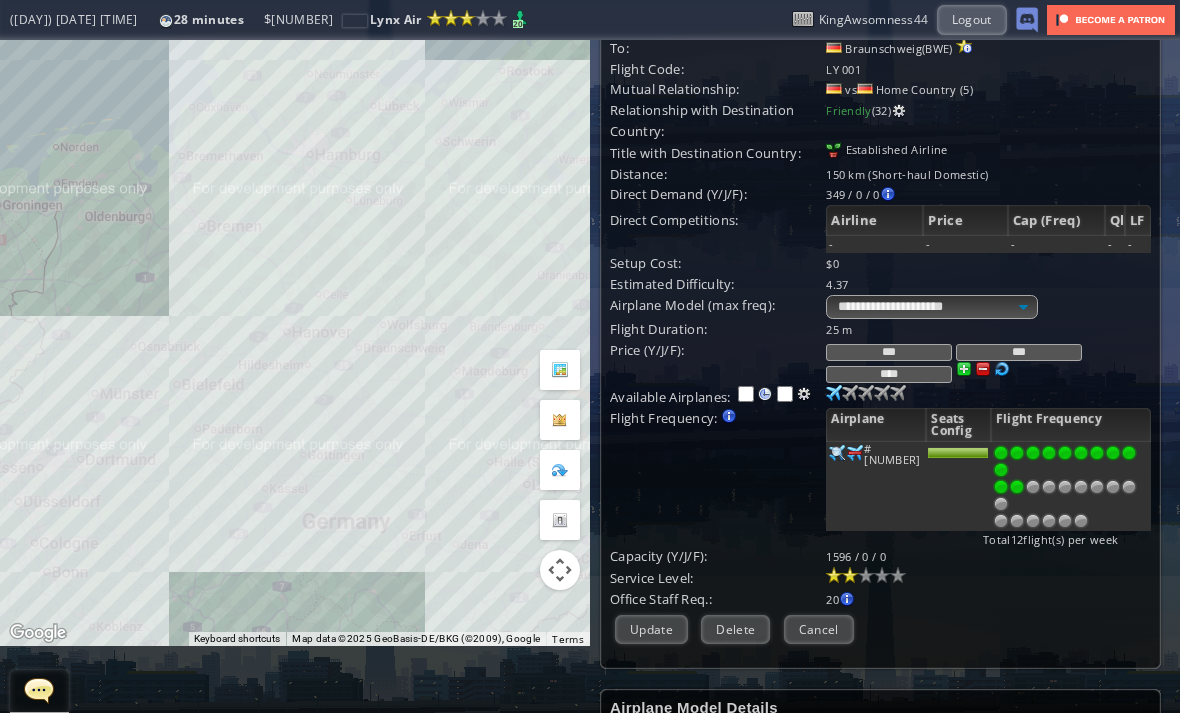scroll, scrollTop: 83, scrollLeft: 3, axis: both 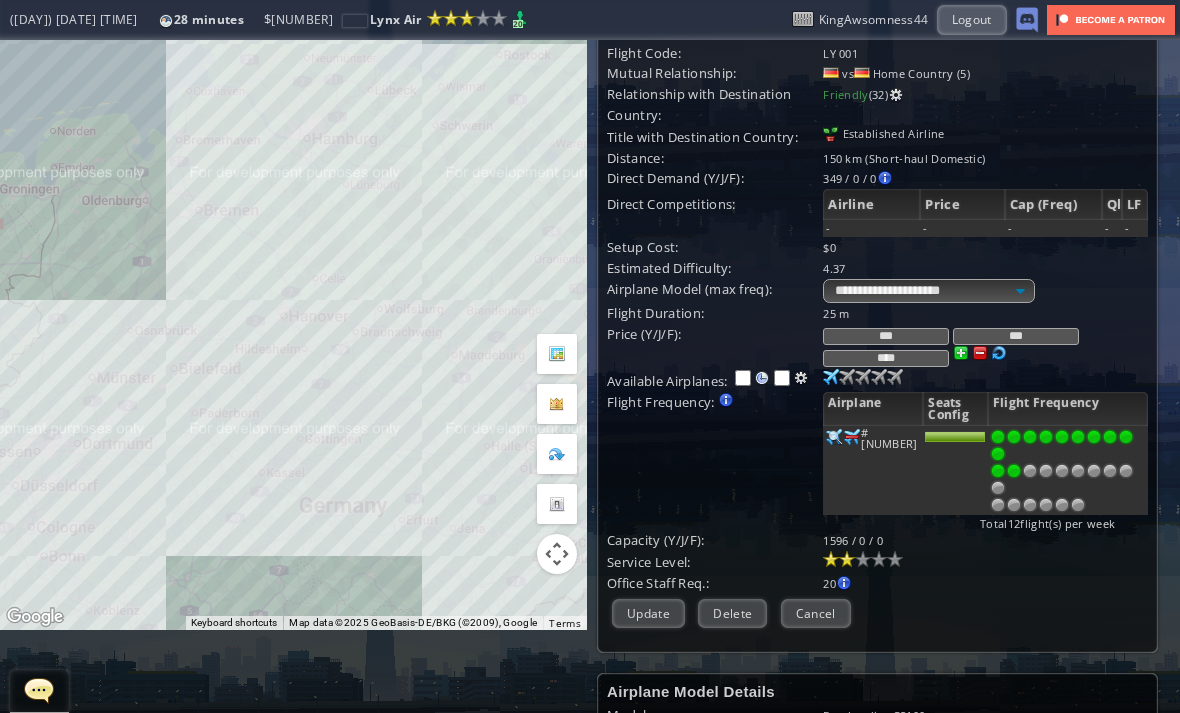 click on "Update" at bounding box center [648, 613] 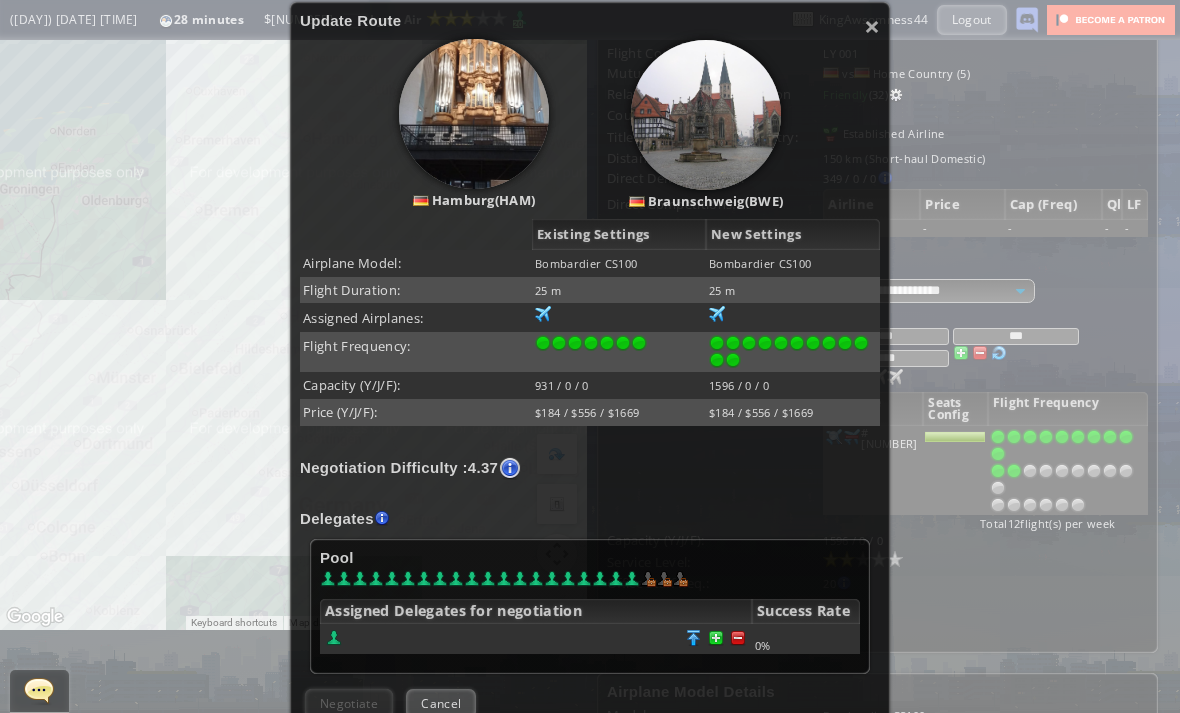 scroll, scrollTop: 196, scrollLeft: 0, axis: vertical 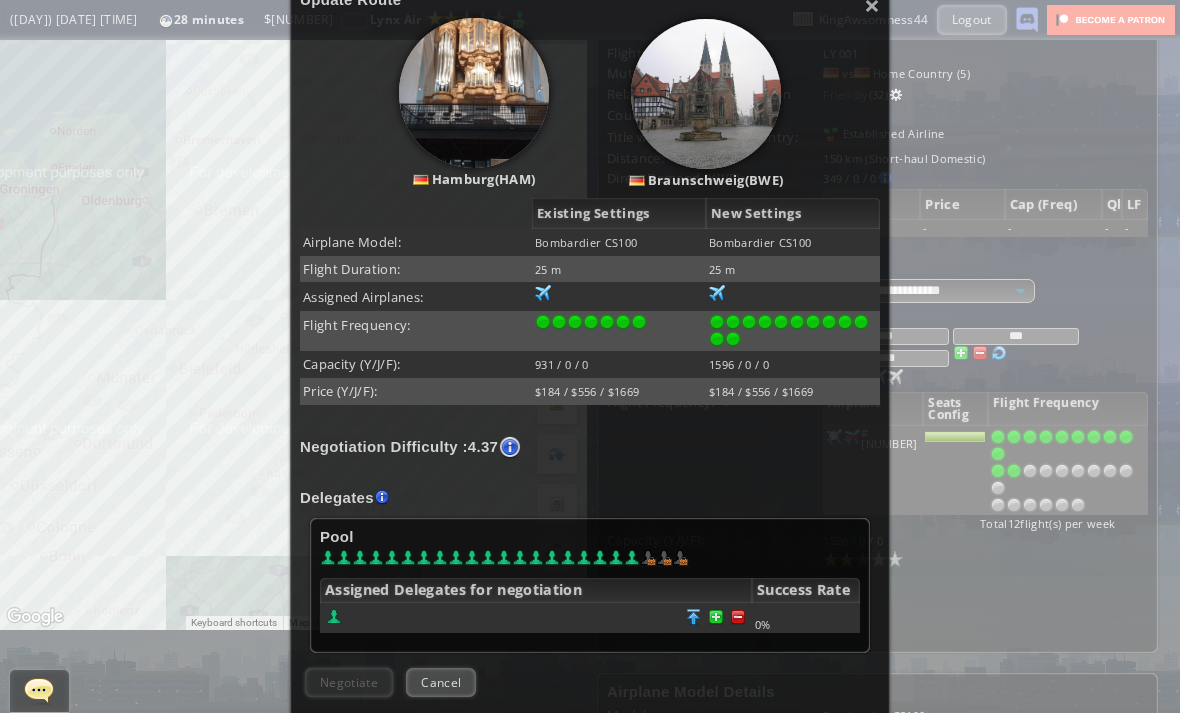 click at bounding box center (738, 617) 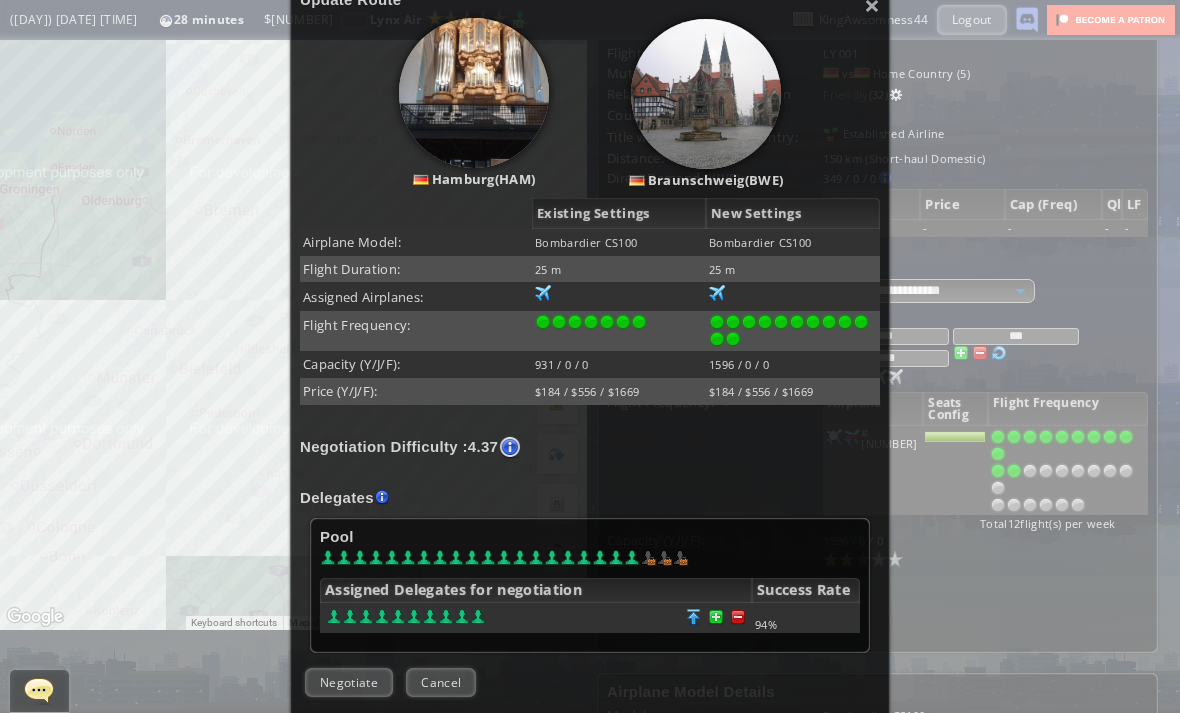 click on "Negotiate" at bounding box center (349, 682) 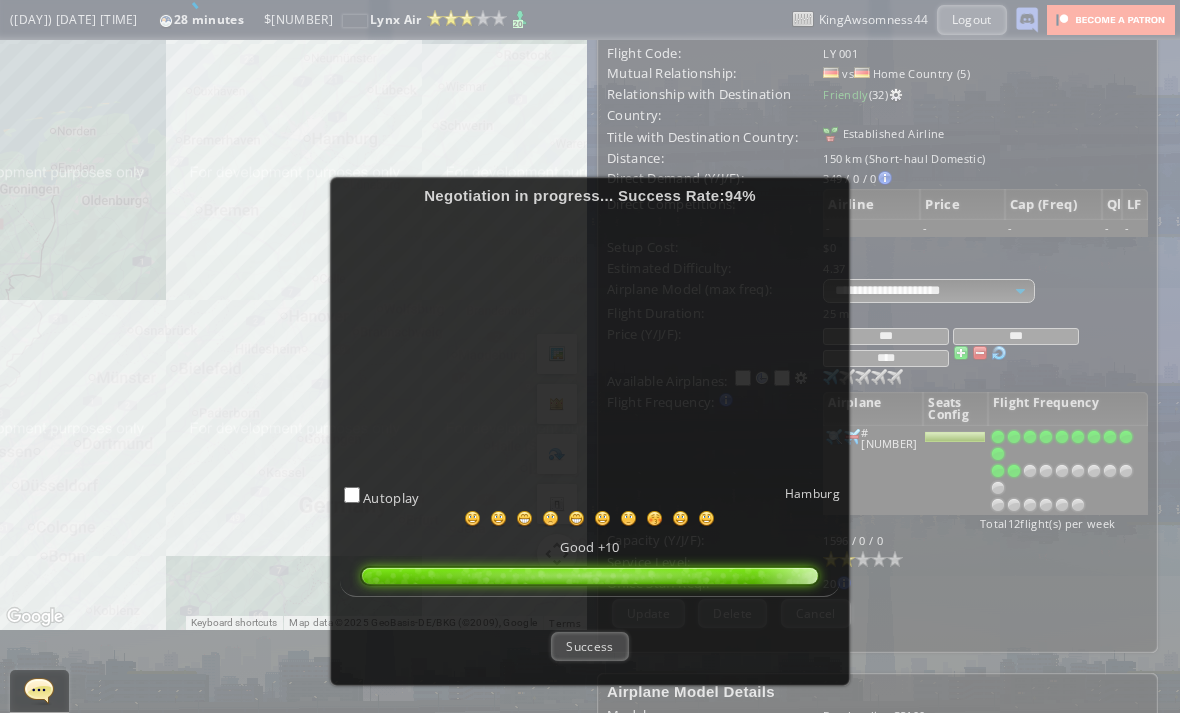 click on "Success" at bounding box center [589, 646] 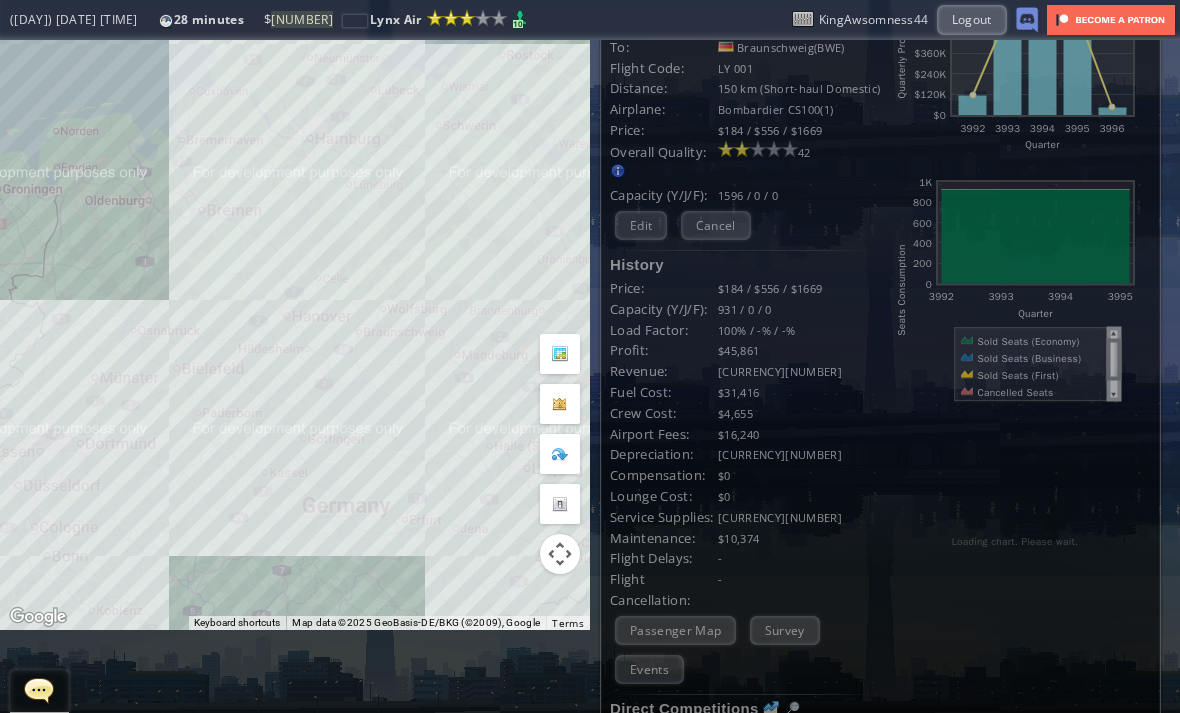 scroll, scrollTop: 83, scrollLeft: 0, axis: vertical 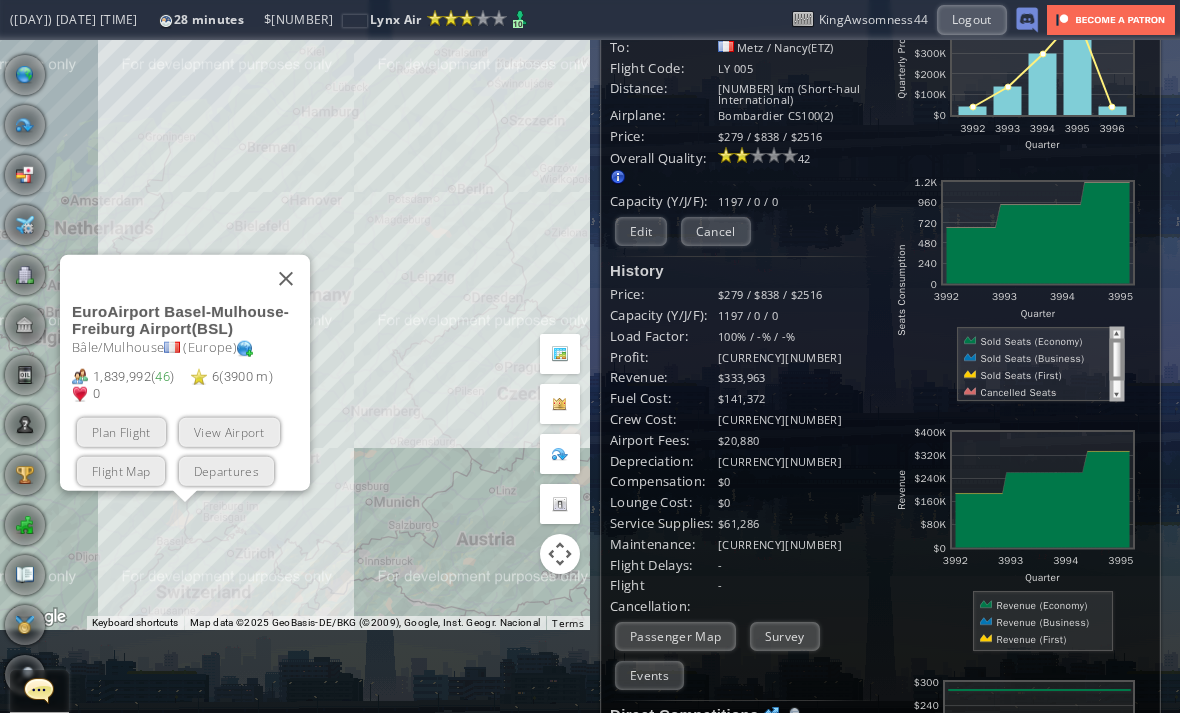 click on "Plan Flight" at bounding box center [121, 431] 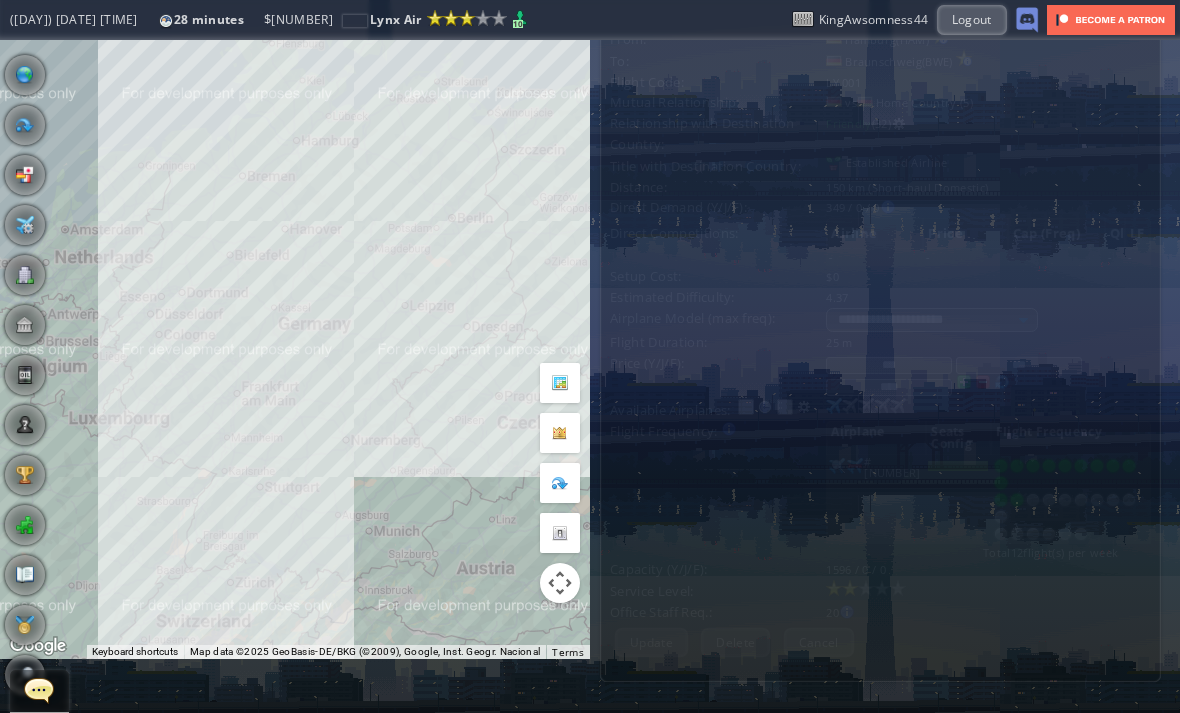 scroll, scrollTop: 0, scrollLeft: 0, axis: both 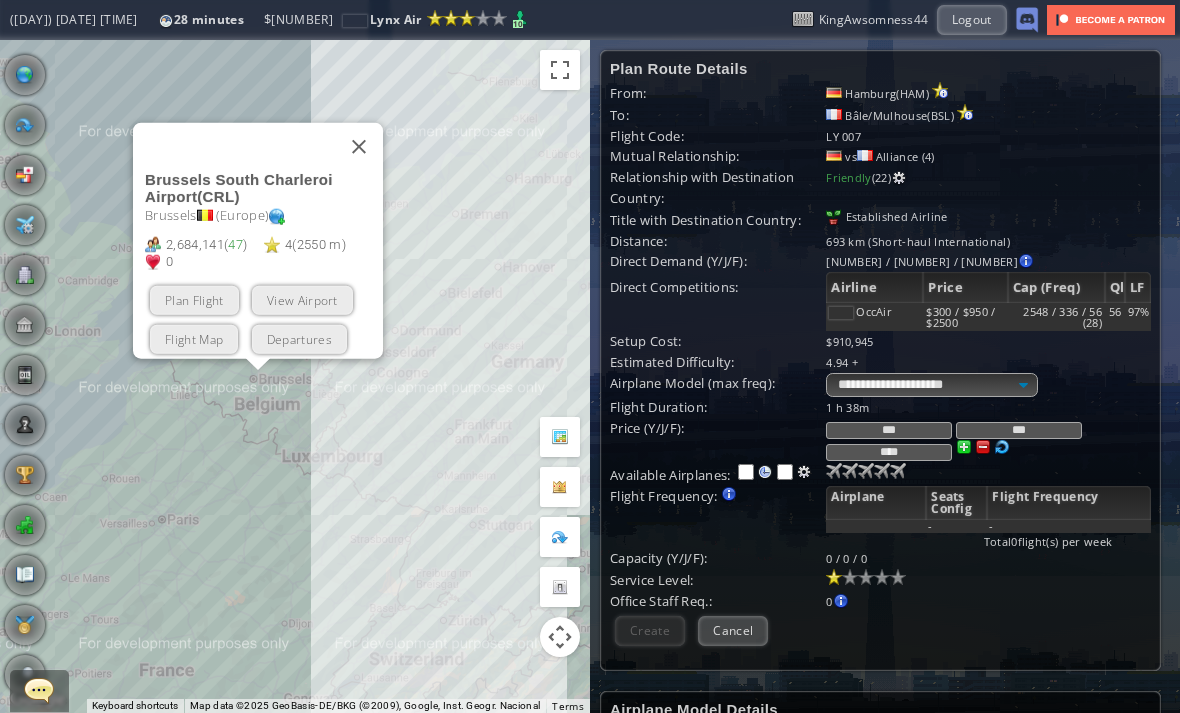 click on "Plan Flight" at bounding box center [194, 299] 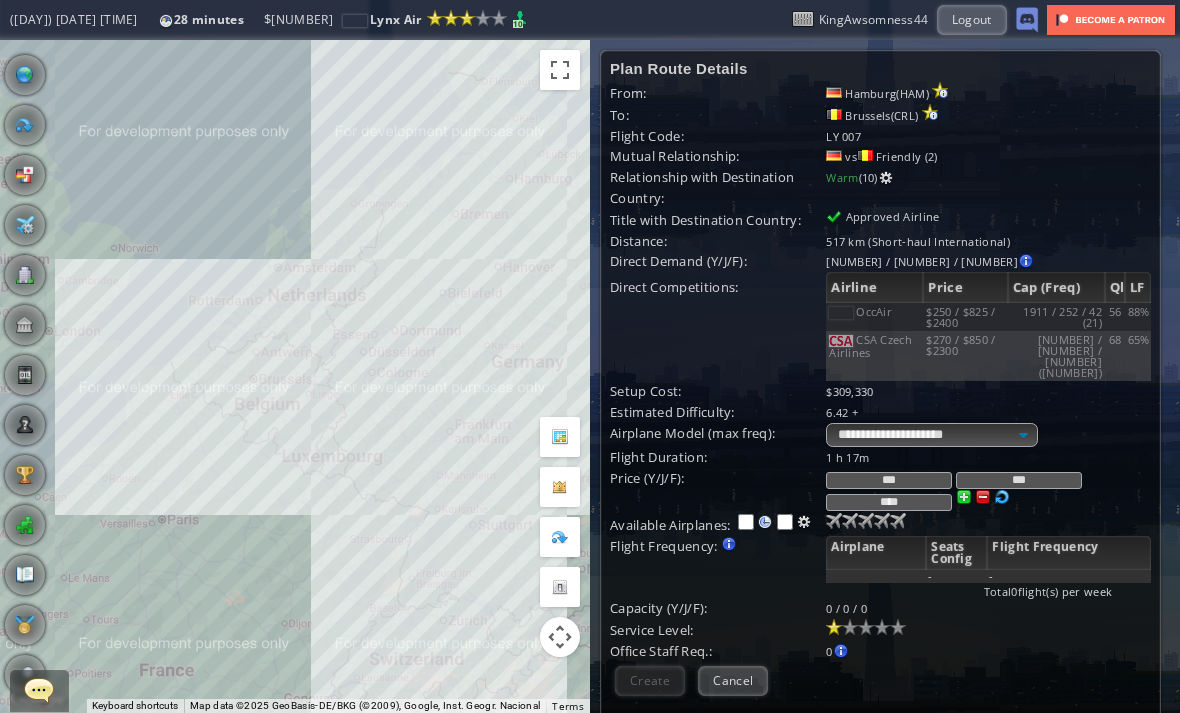 click at bounding box center [834, 521] 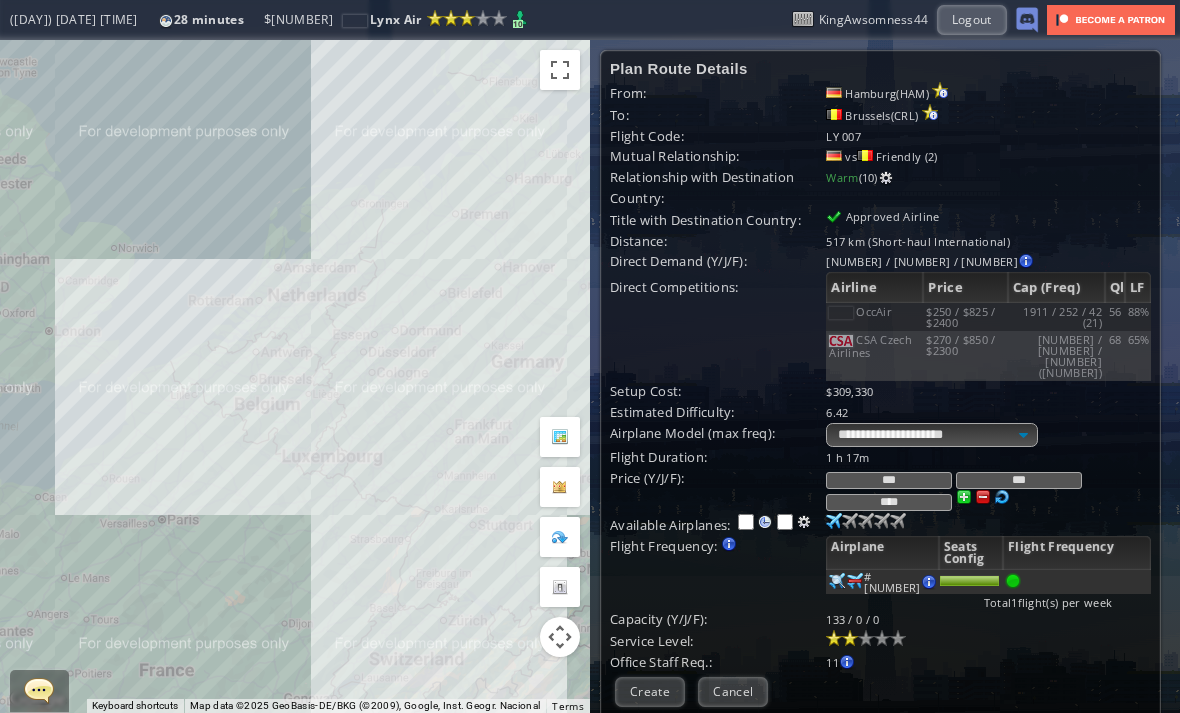 click at bounding box center [850, 638] 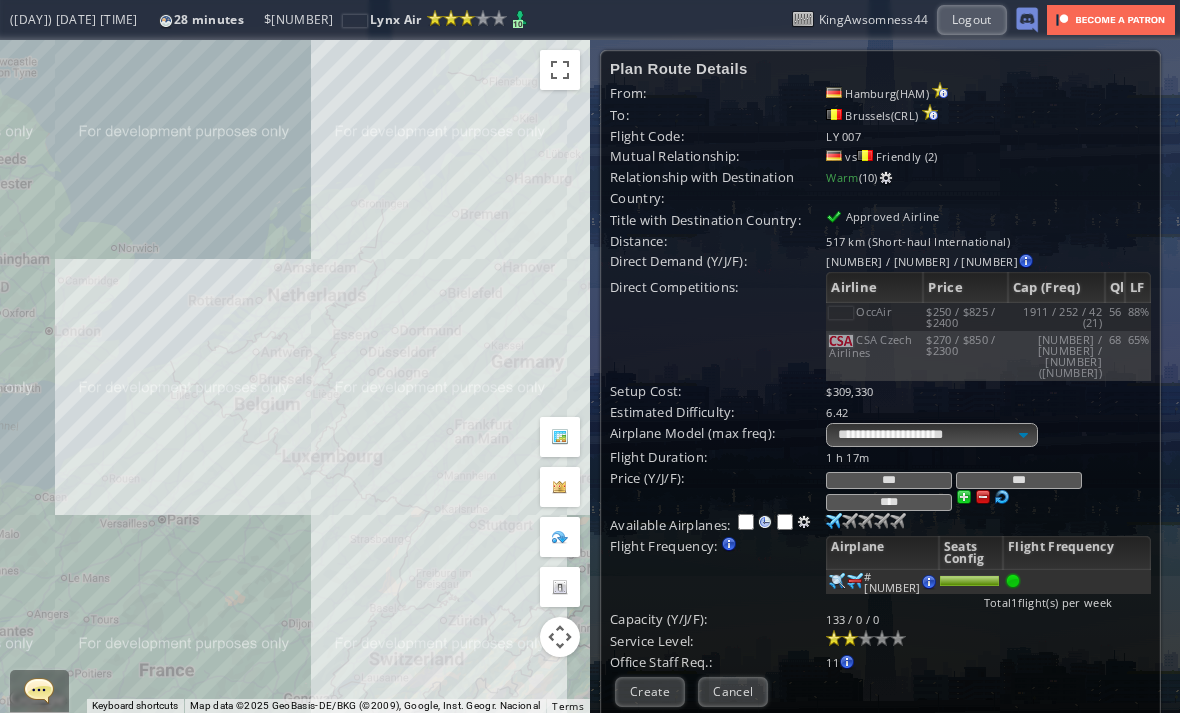 click at bounding box center (983, 497) 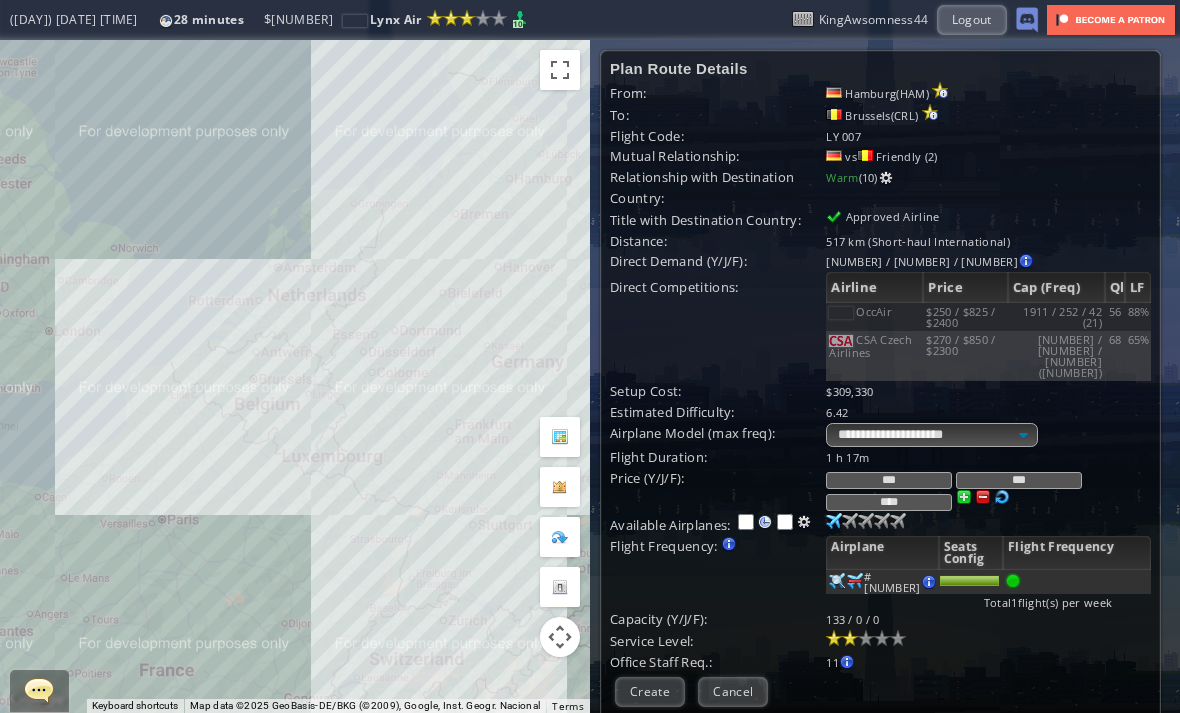 click at bounding box center (983, 497) 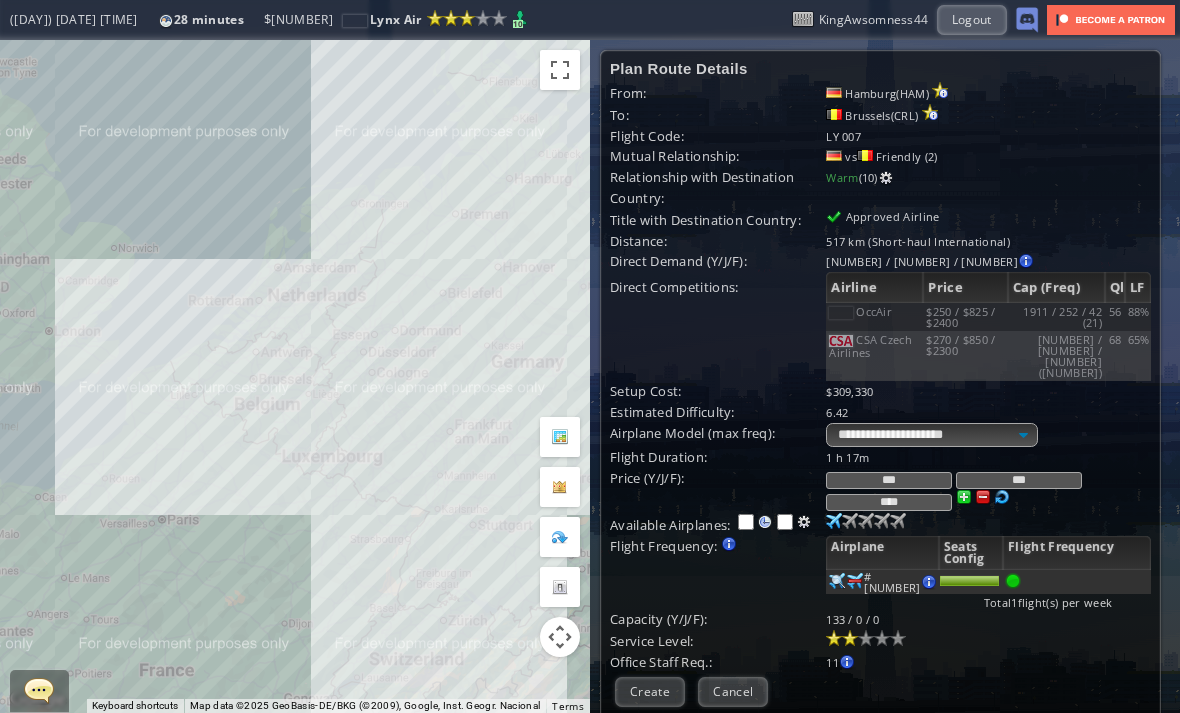 click on "Create" at bounding box center [650, 691] 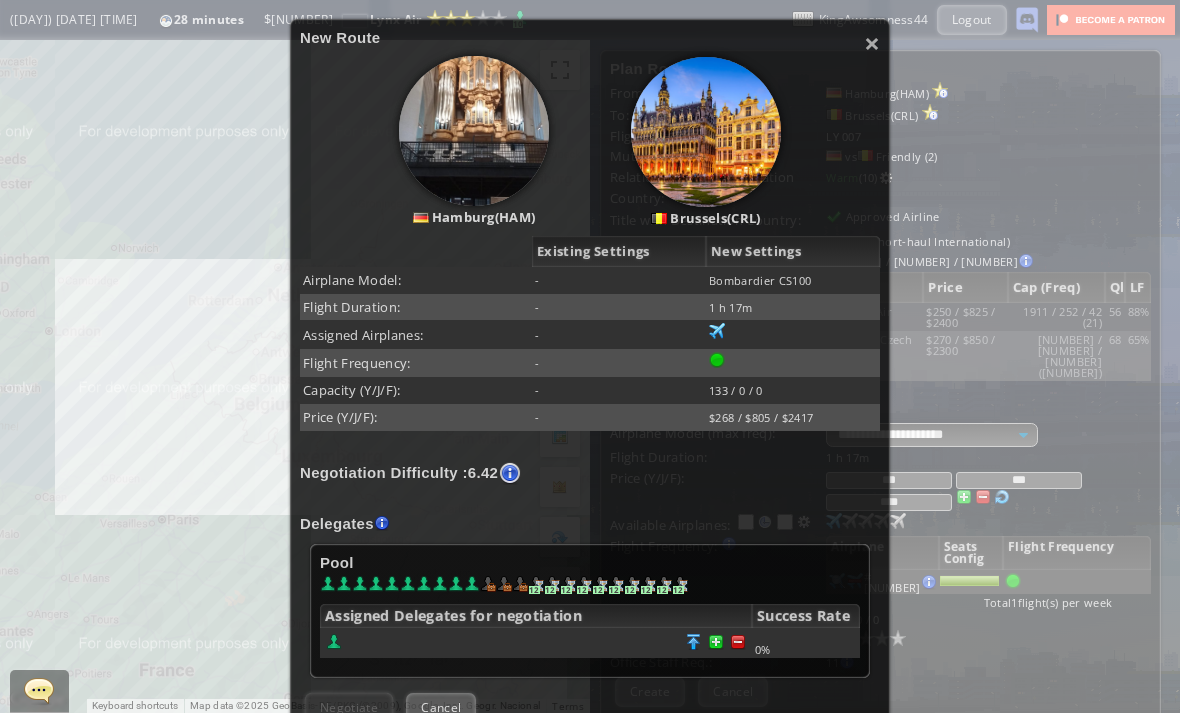scroll, scrollTop: 206, scrollLeft: 0, axis: vertical 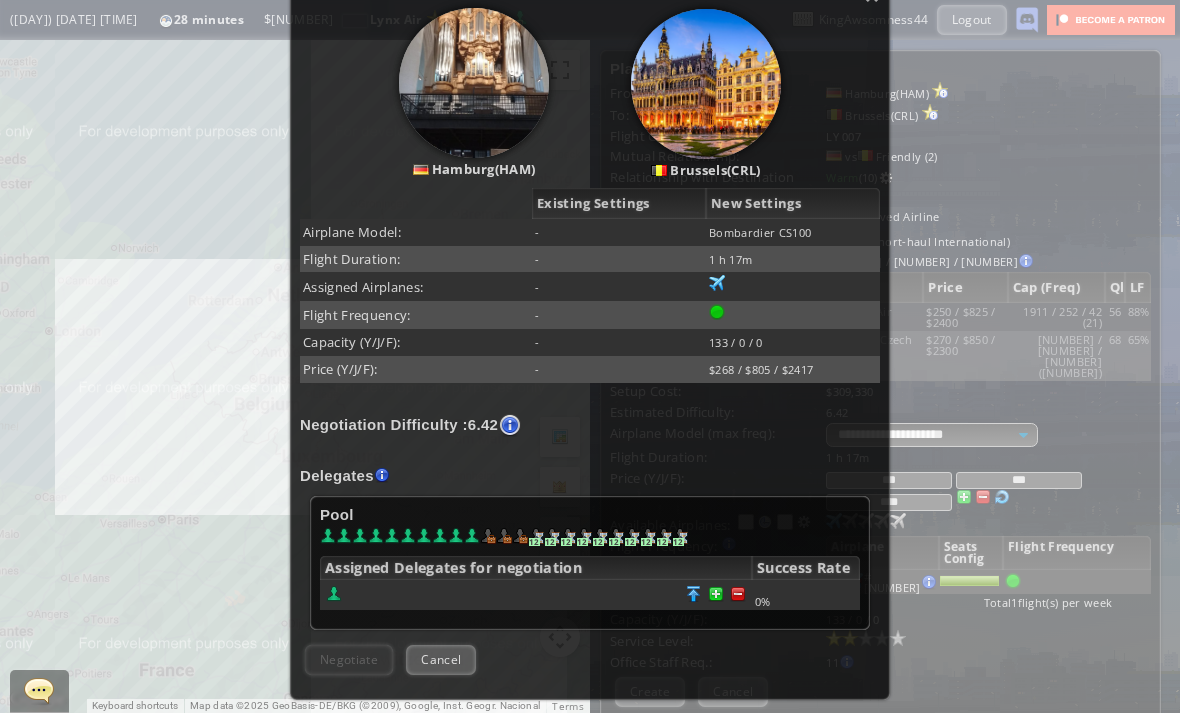 click at bounding box center (738, 594) 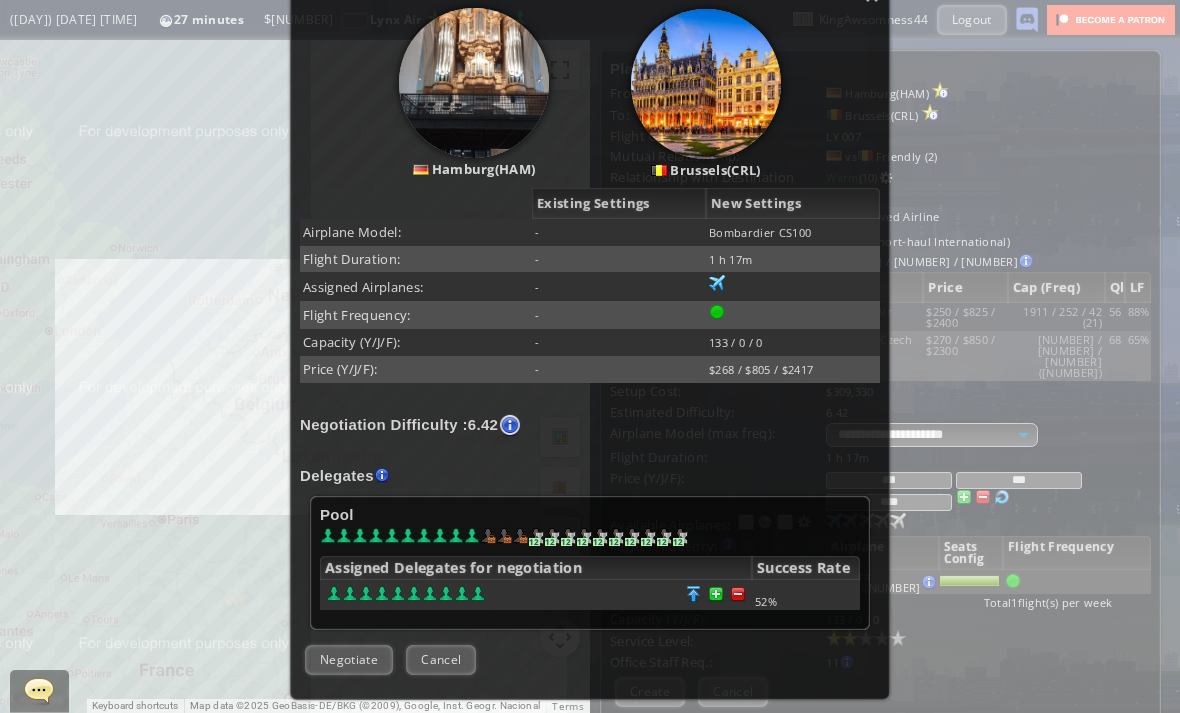 click on "Negotiate" at bounding box center [349, 659] 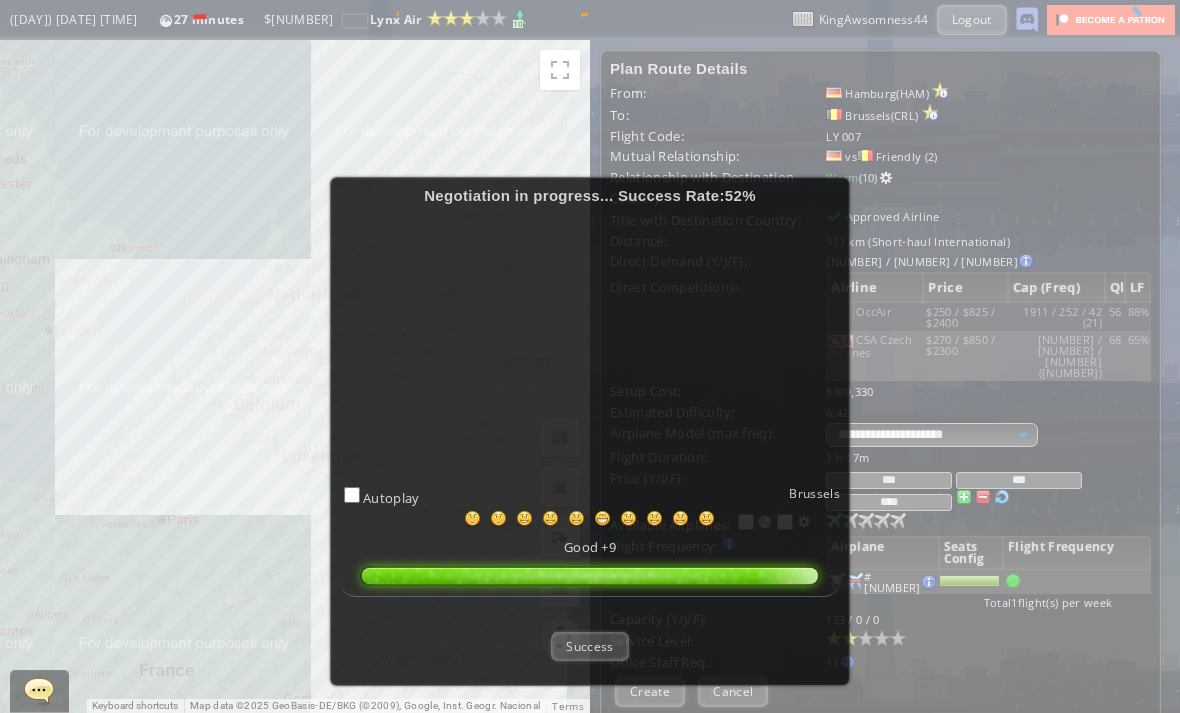 click on "Success" at bounding box center [589, 646] 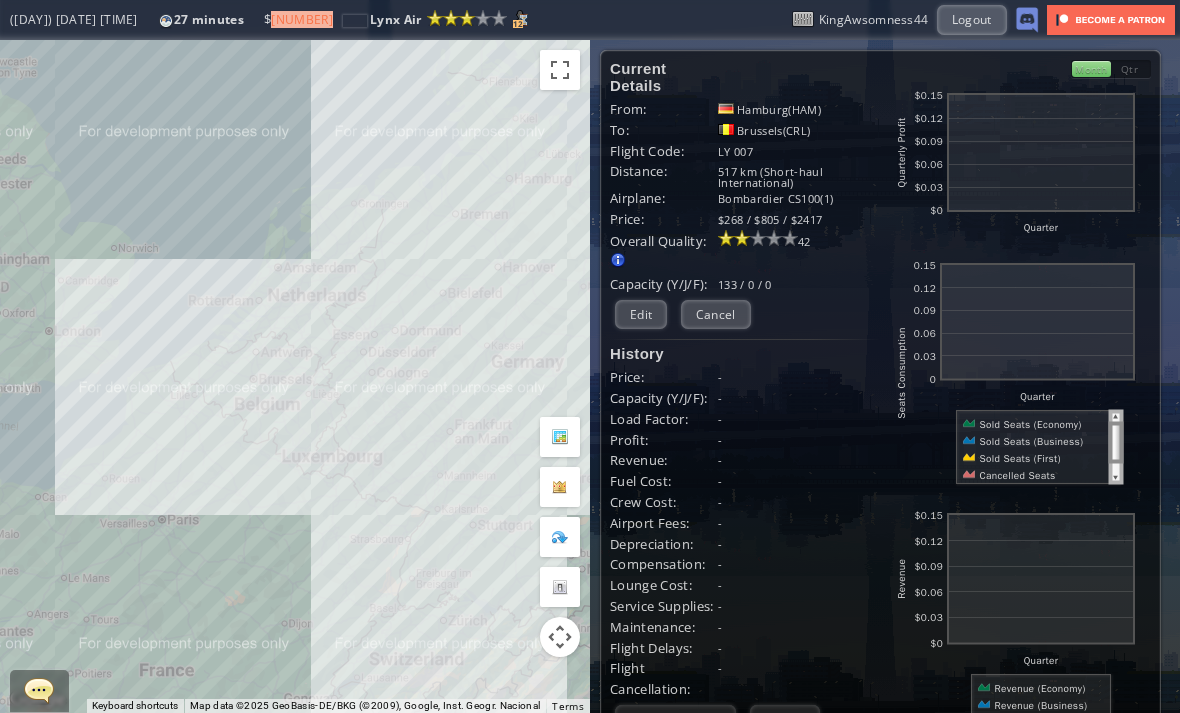 click on "Cancel" at bounding box center (716, 314) 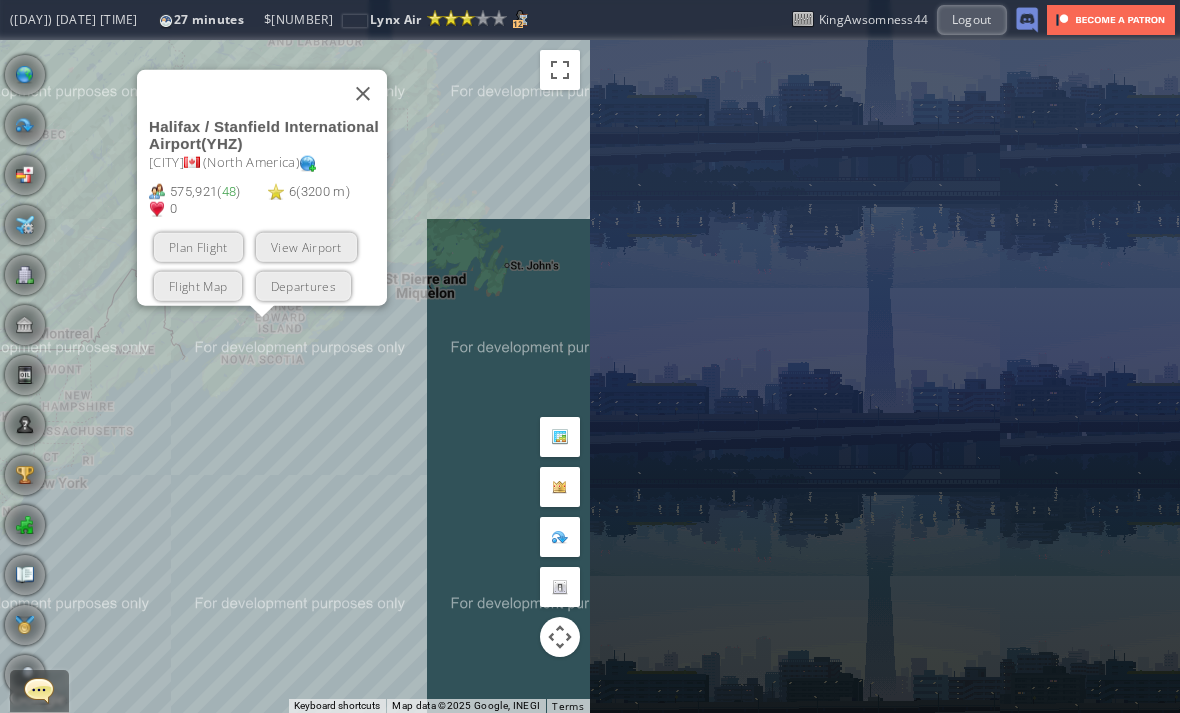 click on "Plan Flight" at bounding box center (198, 246) 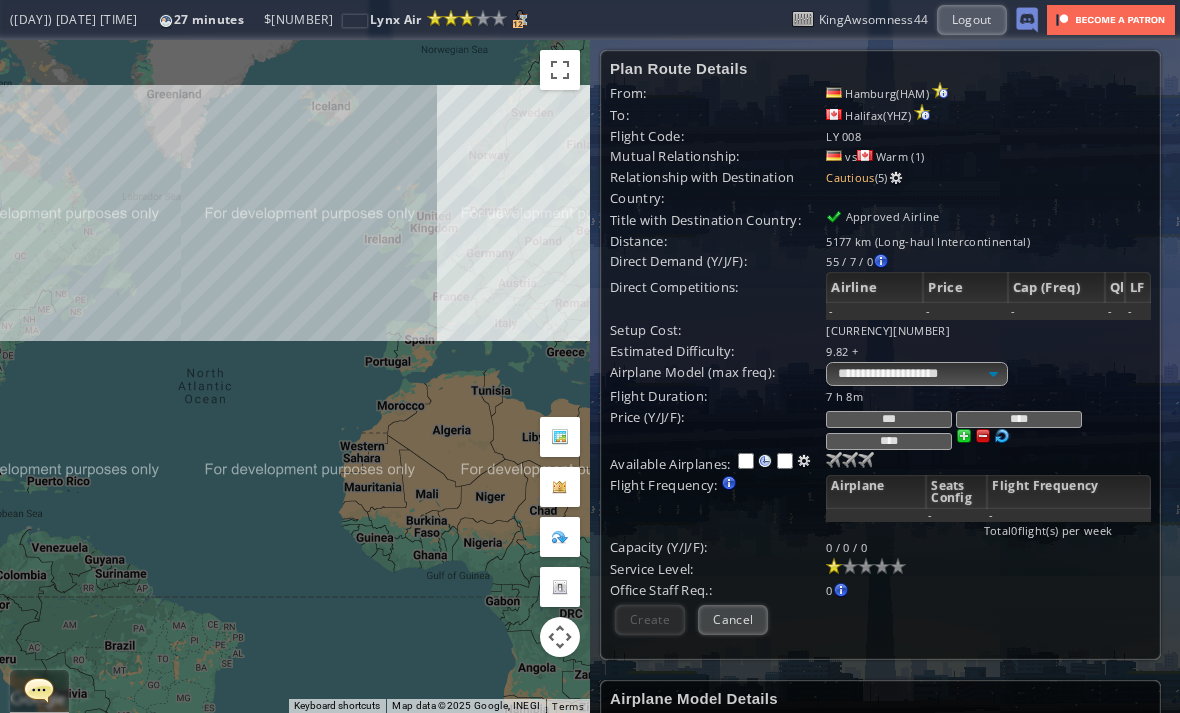 click on "Cancel" at bounding box center [733, 619] 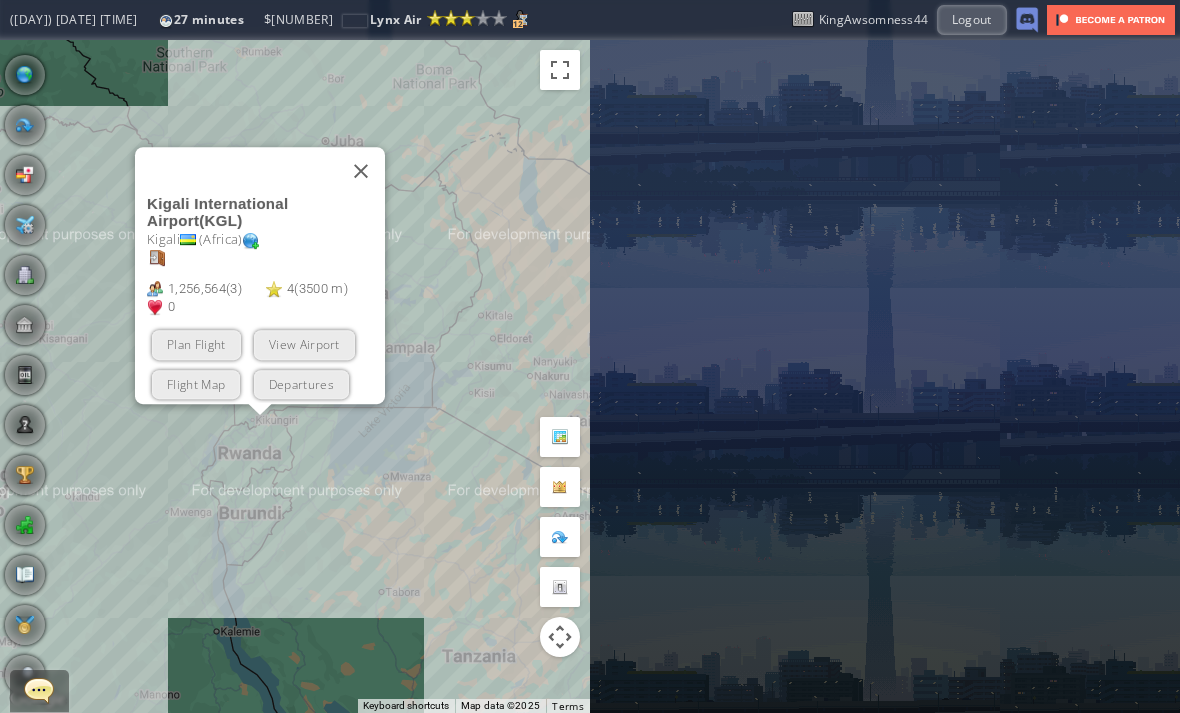 click on "Plan Flight" at bounding box center (196, 344) 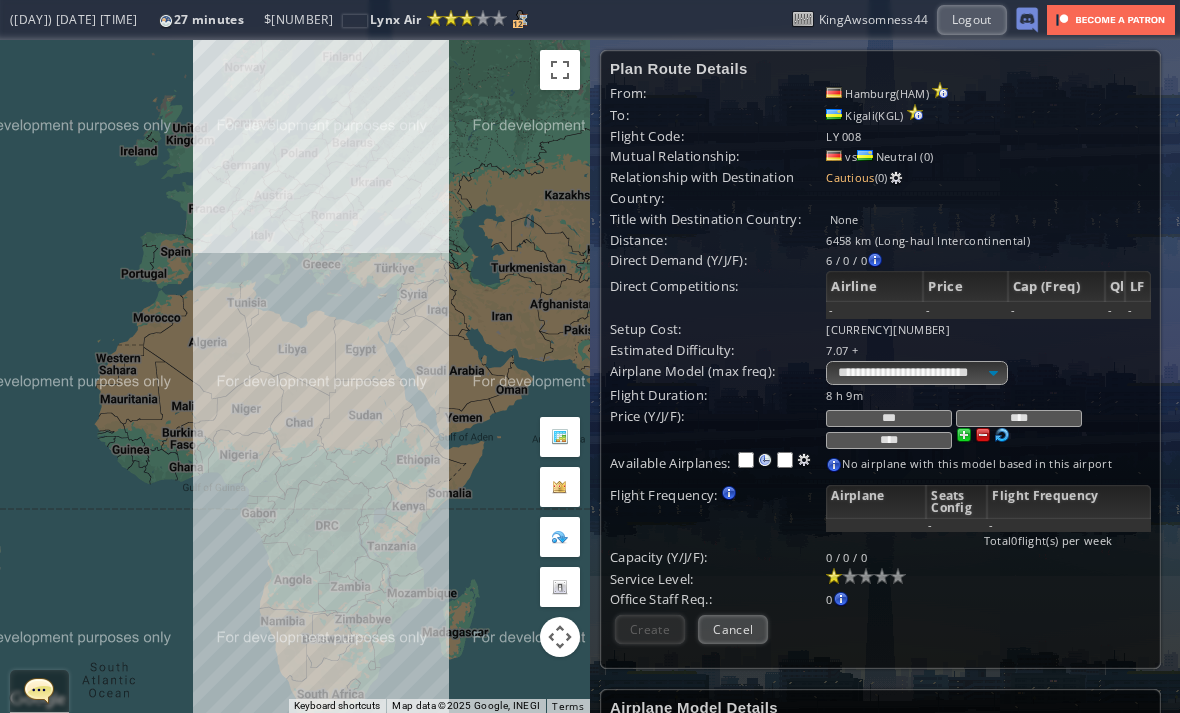 click on "Cancel" at bounding box center [733, 629] 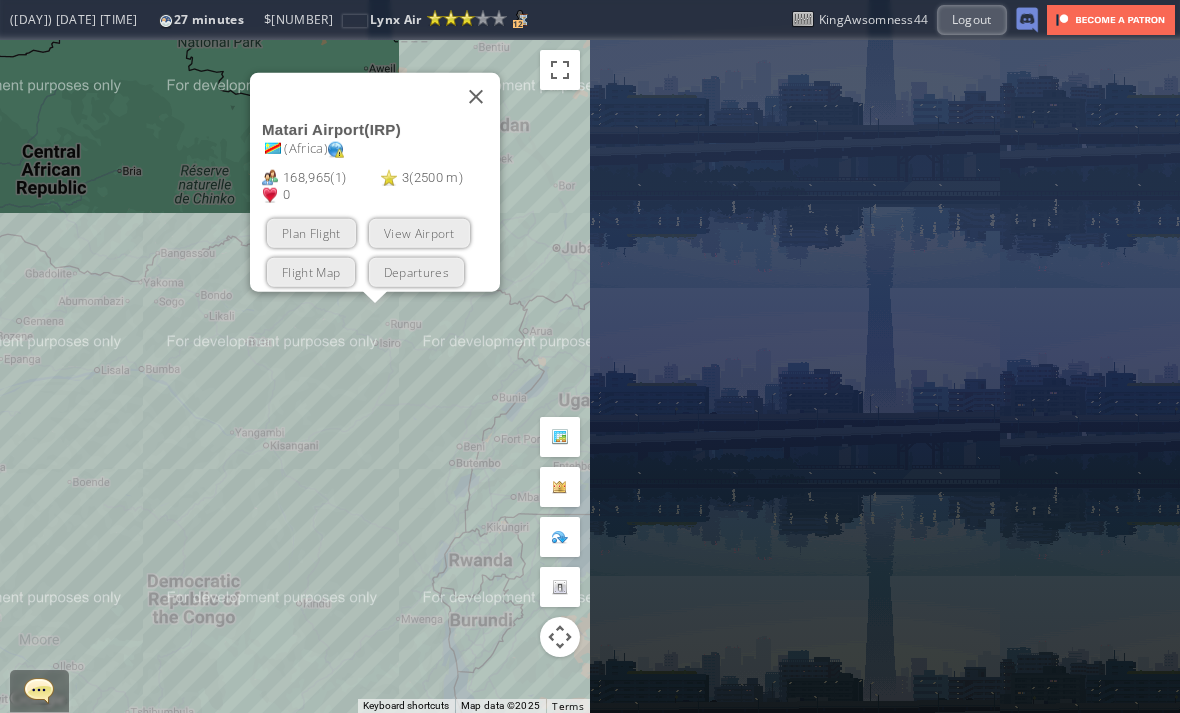 click on "Plan Flight" at bounding box center (311, 232) 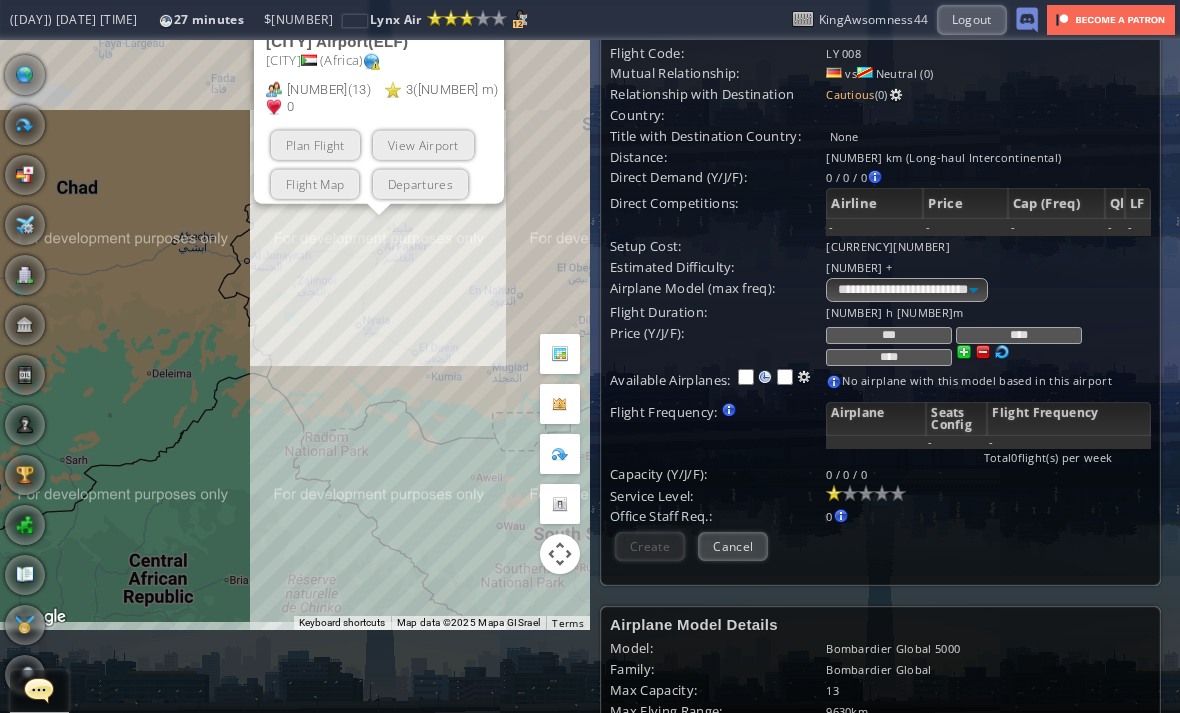 scroll, scrollTop: 100, scrollLeft: 0, axis: vertical 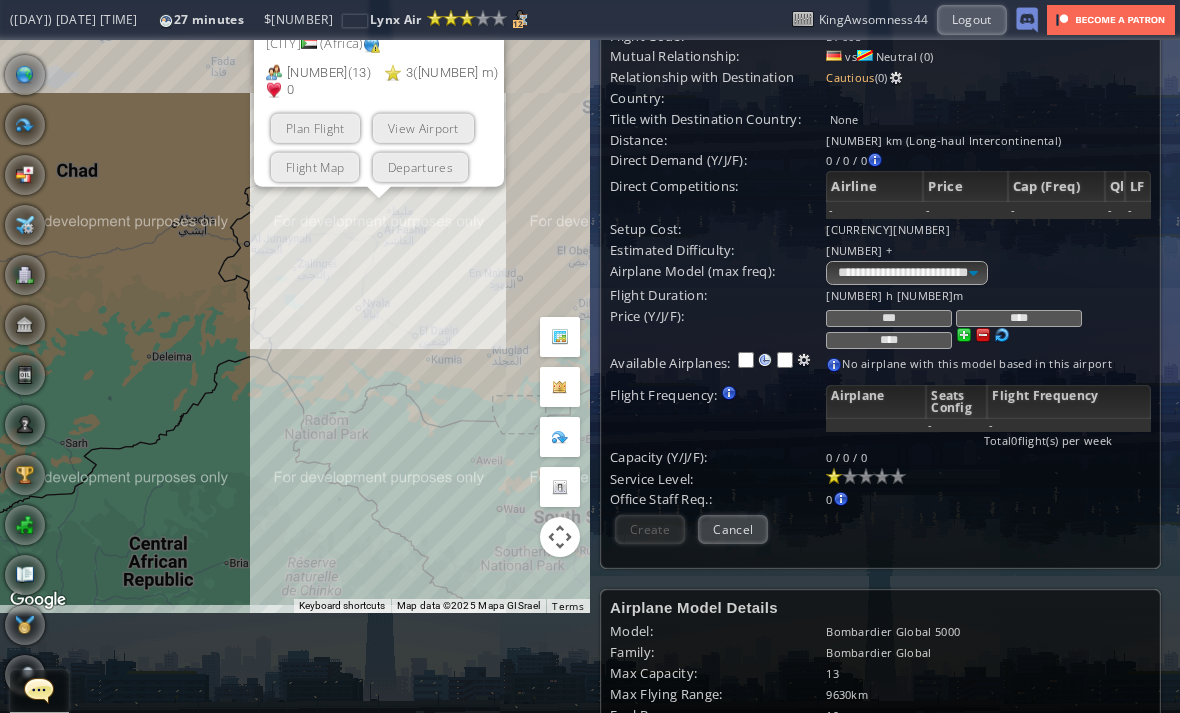 click on "Plan Flight" at bounding box center (315, 127) 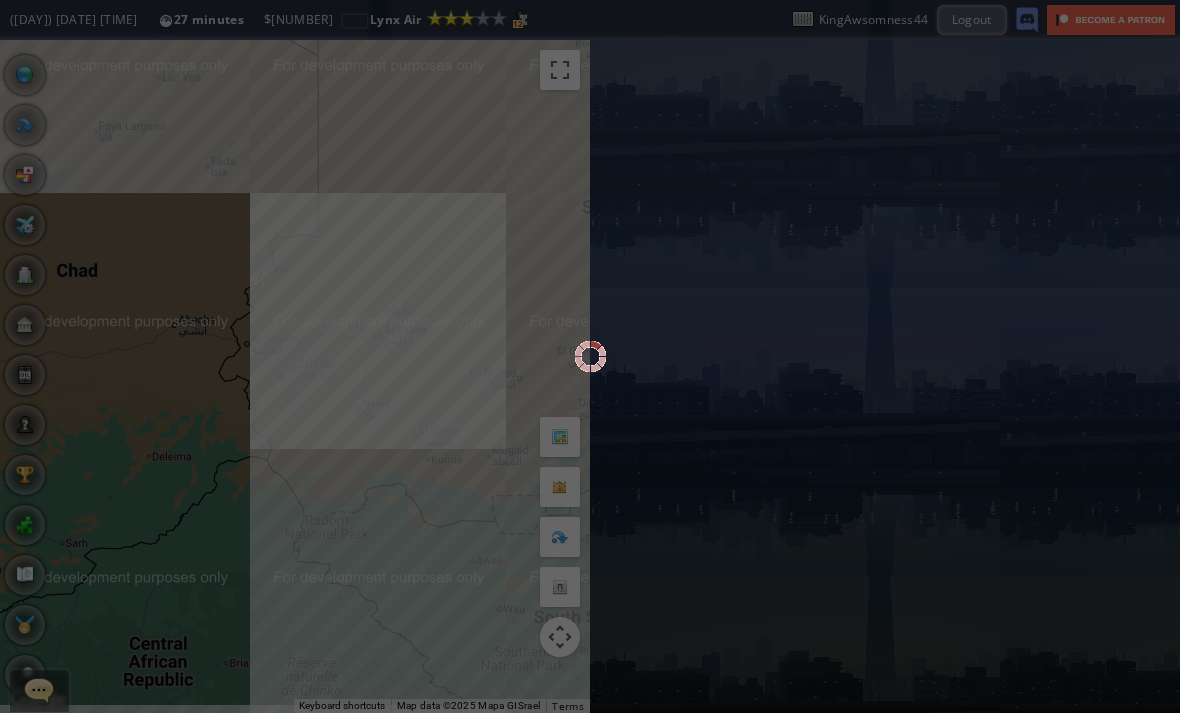 scroll, scrollTop: 0, scrollLeft: 0, axis: both 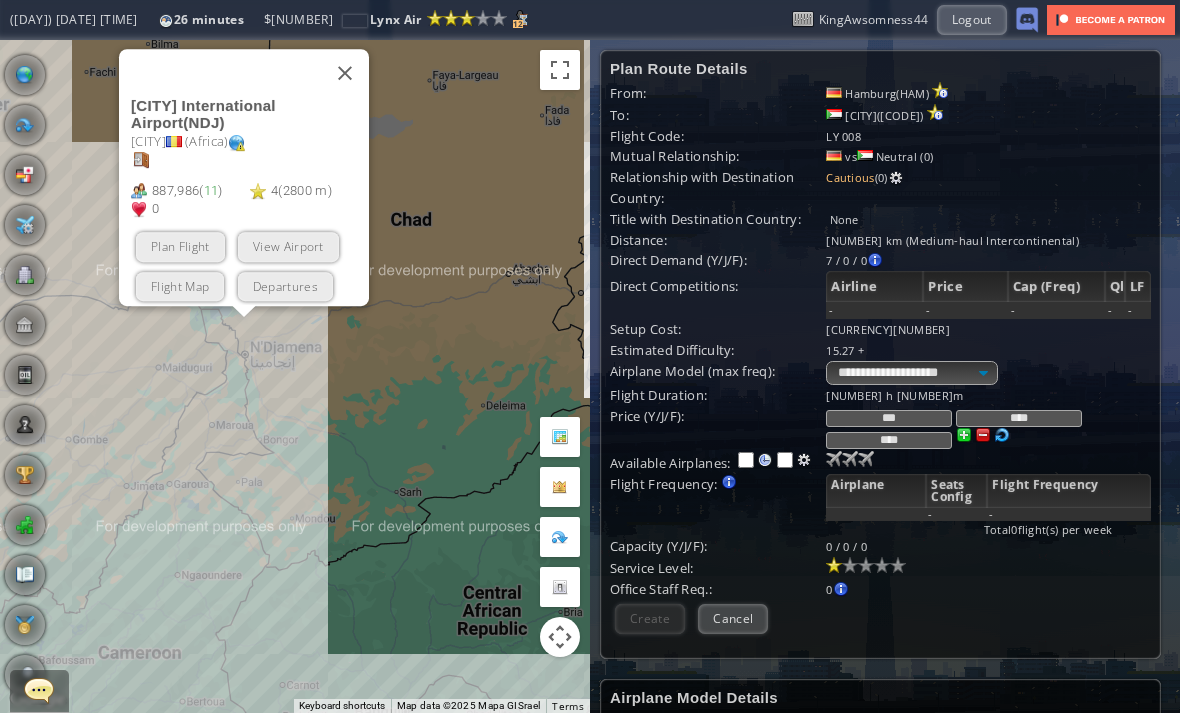 click on "Plan Flight" at bounding box center (180, 246) 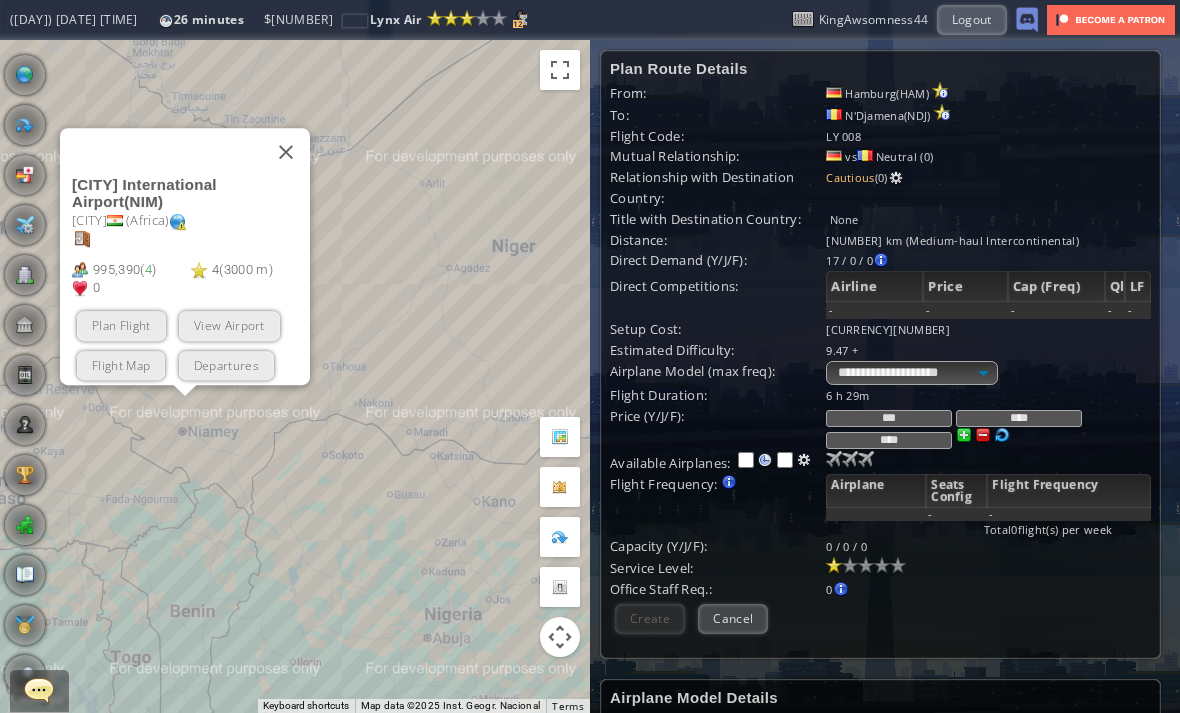 click on "Plan Flight" at bounding box center (121, 325) 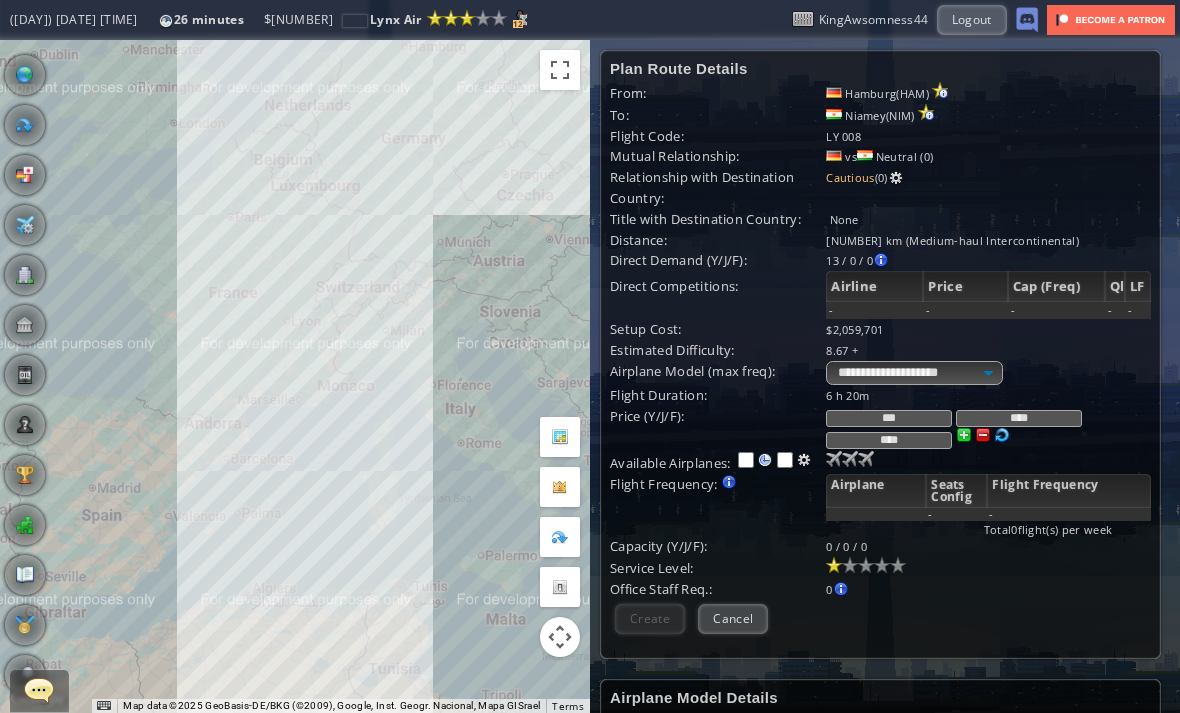 click on "Cancel" at bounding box center [733, 618] 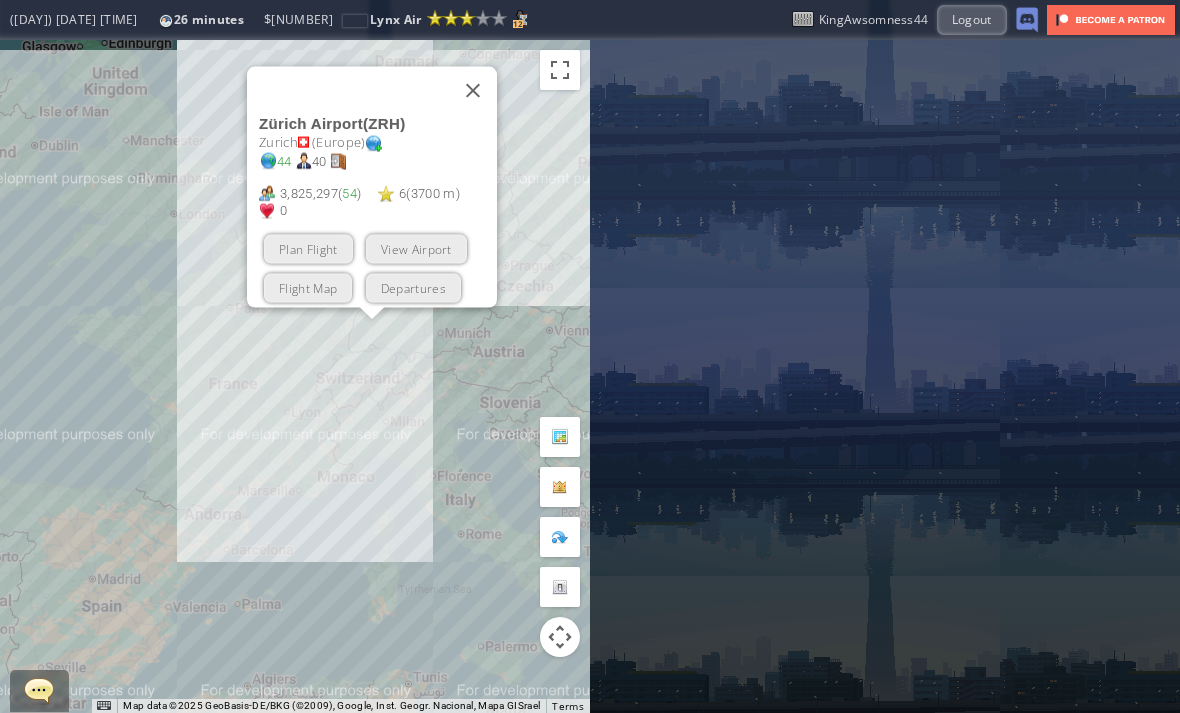 click at bounding box center [473, 90] 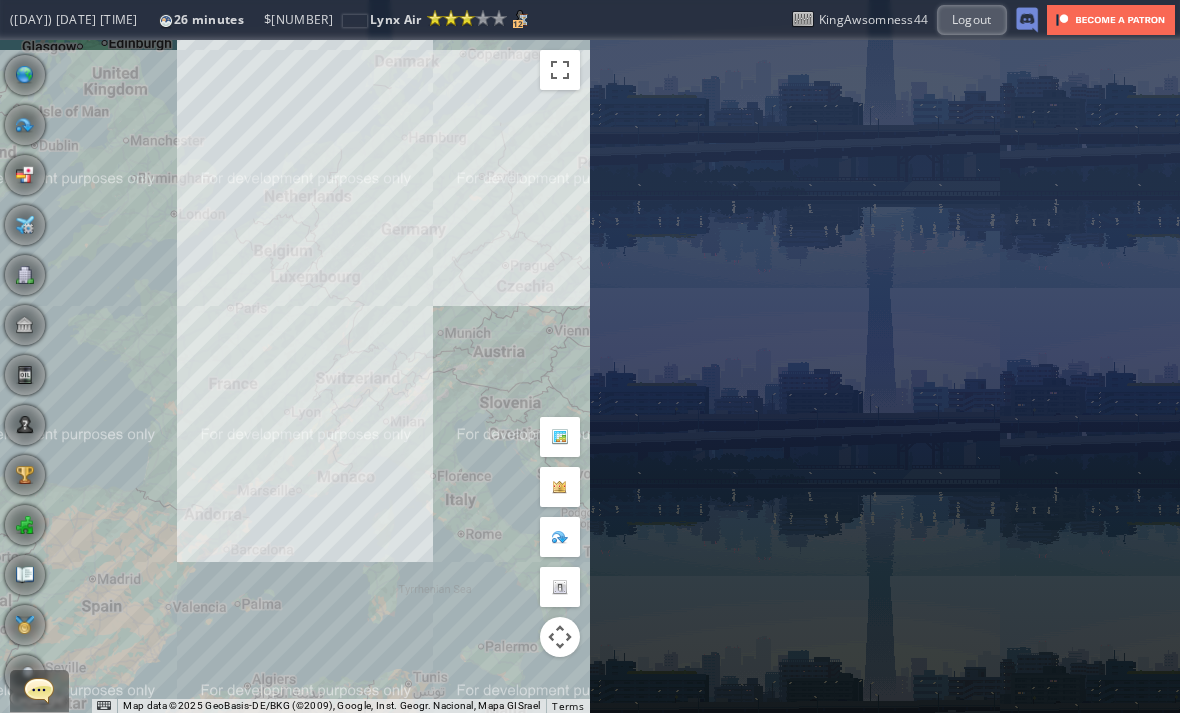 click at bounding box center [25, 625] 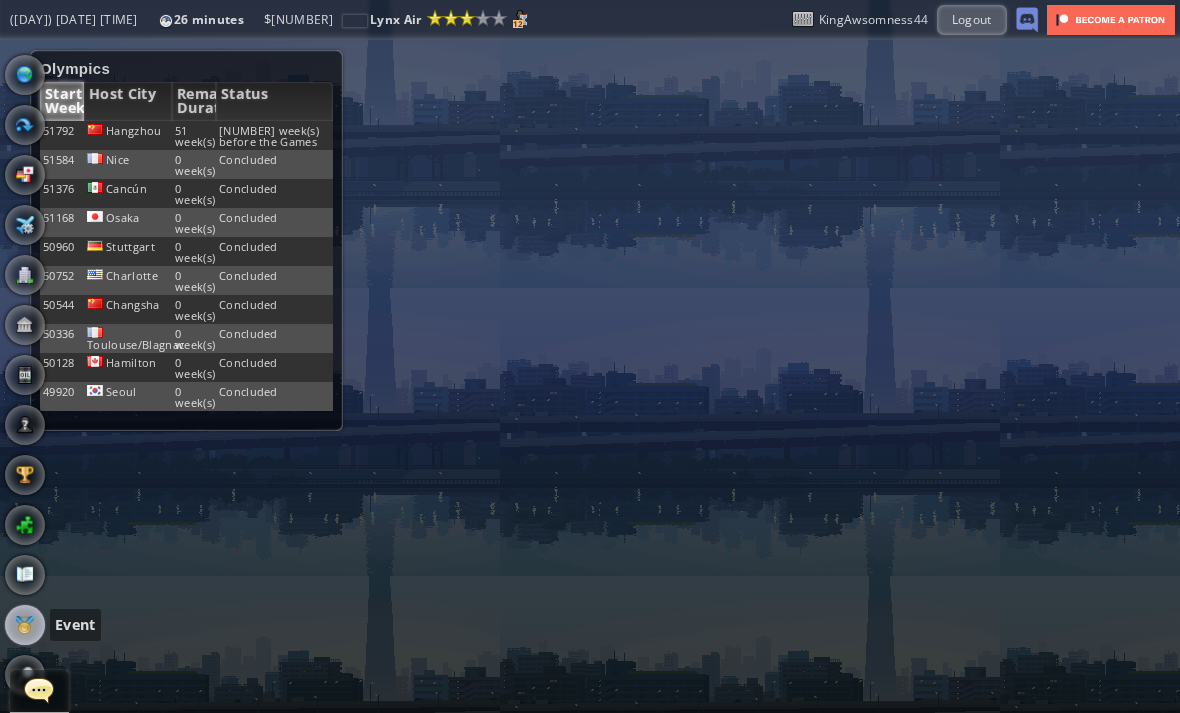 click on "Hangzhou" at bounding box center (128, 135) 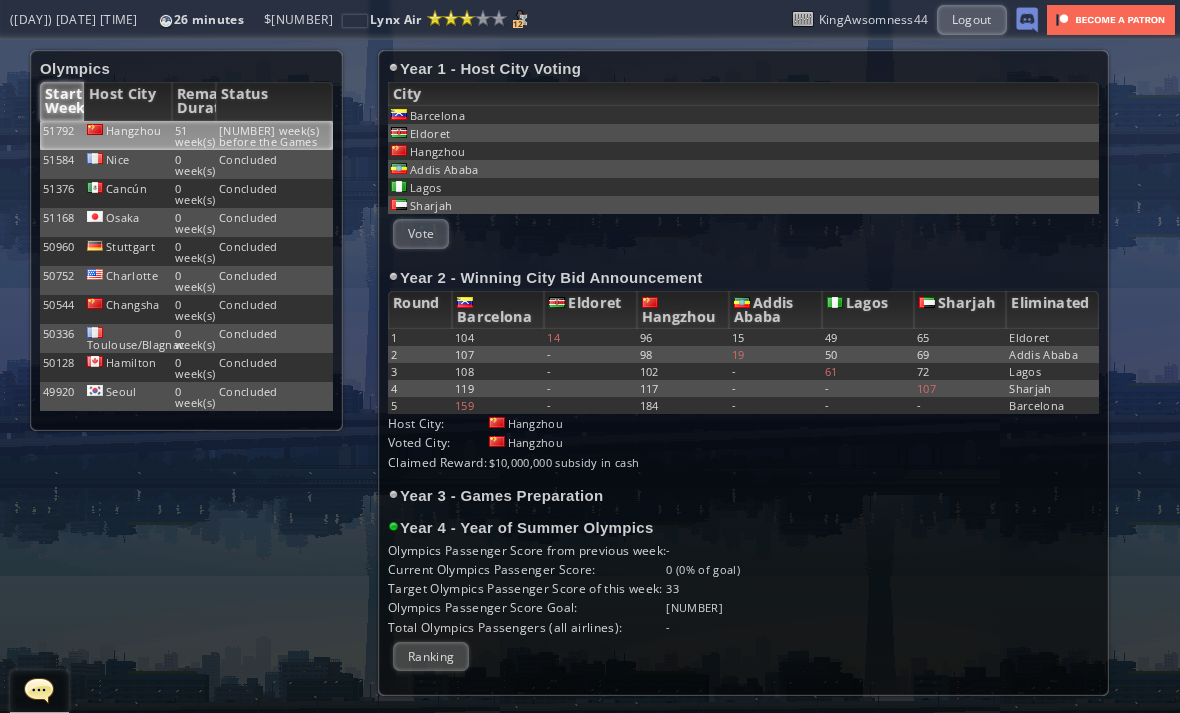 click on "Charlotte" at bounding box center [128, 135] 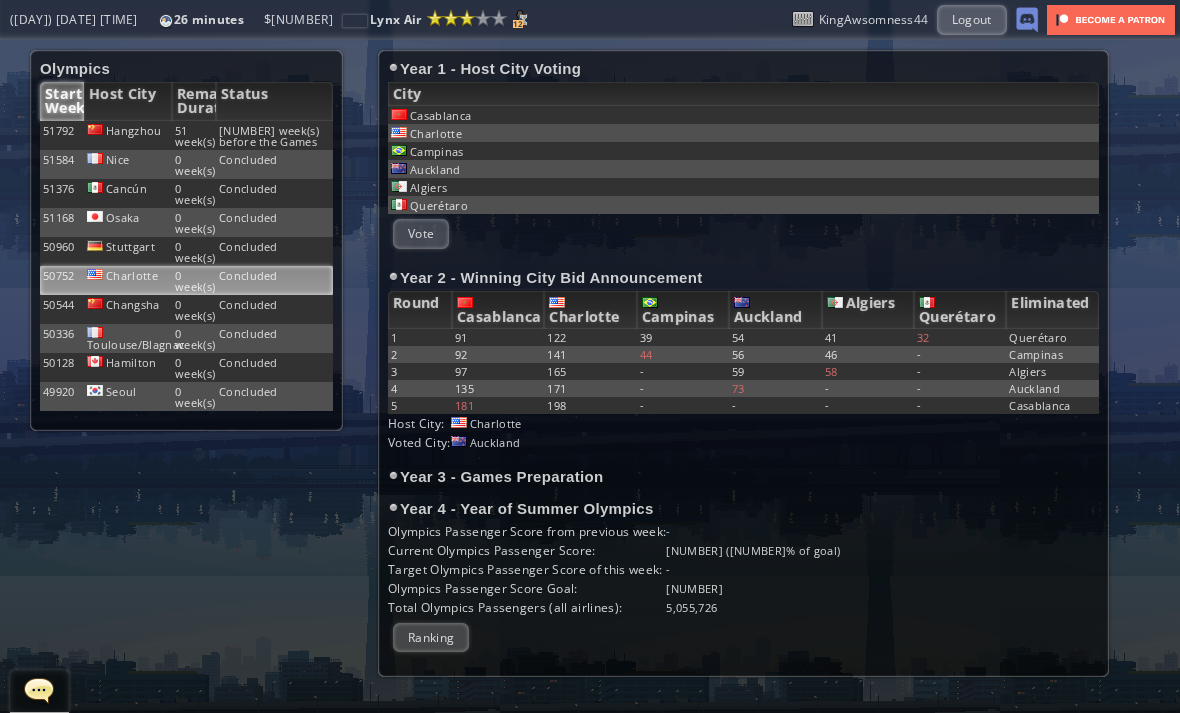 click on "Changsha" at bounding box center (128, 135) 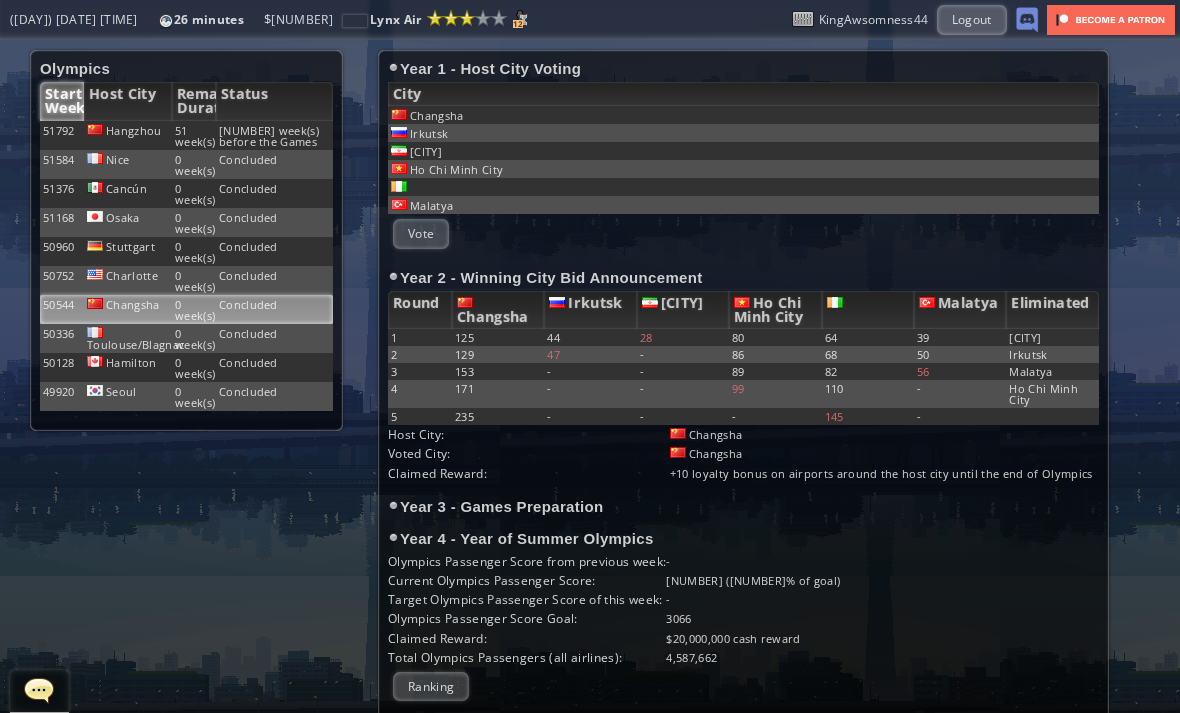 click at bounding box center (95, 129) 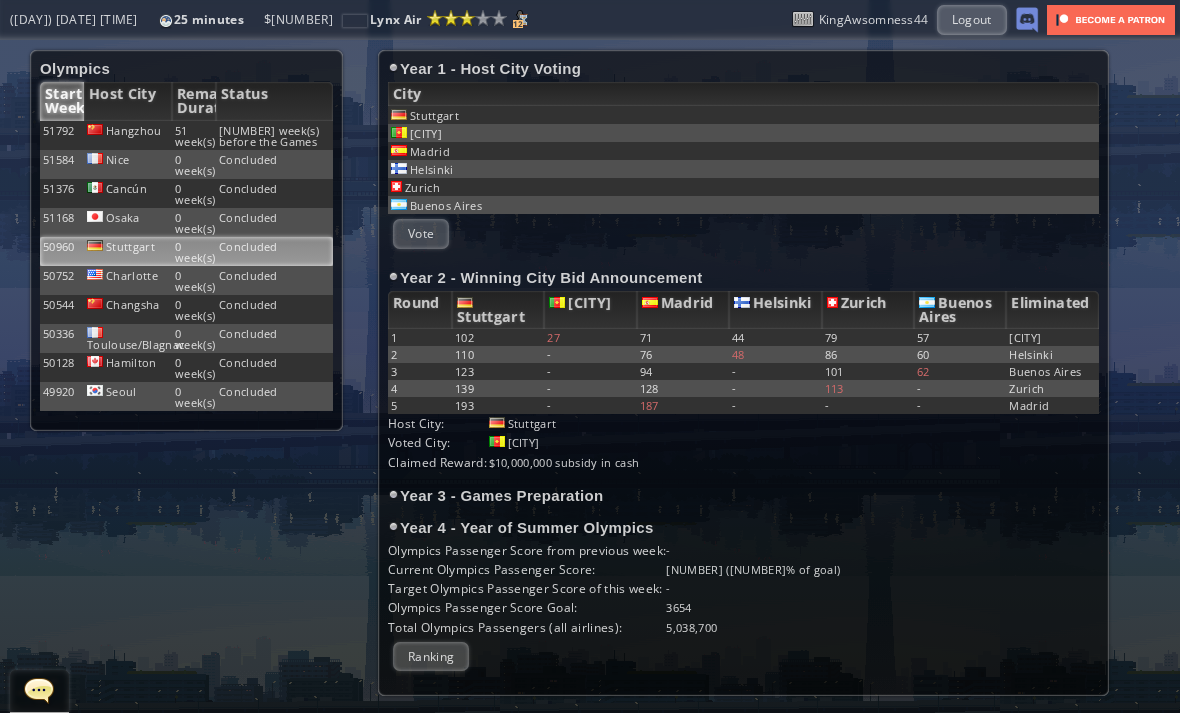 click on "51168" at bounding box center [62, 135] 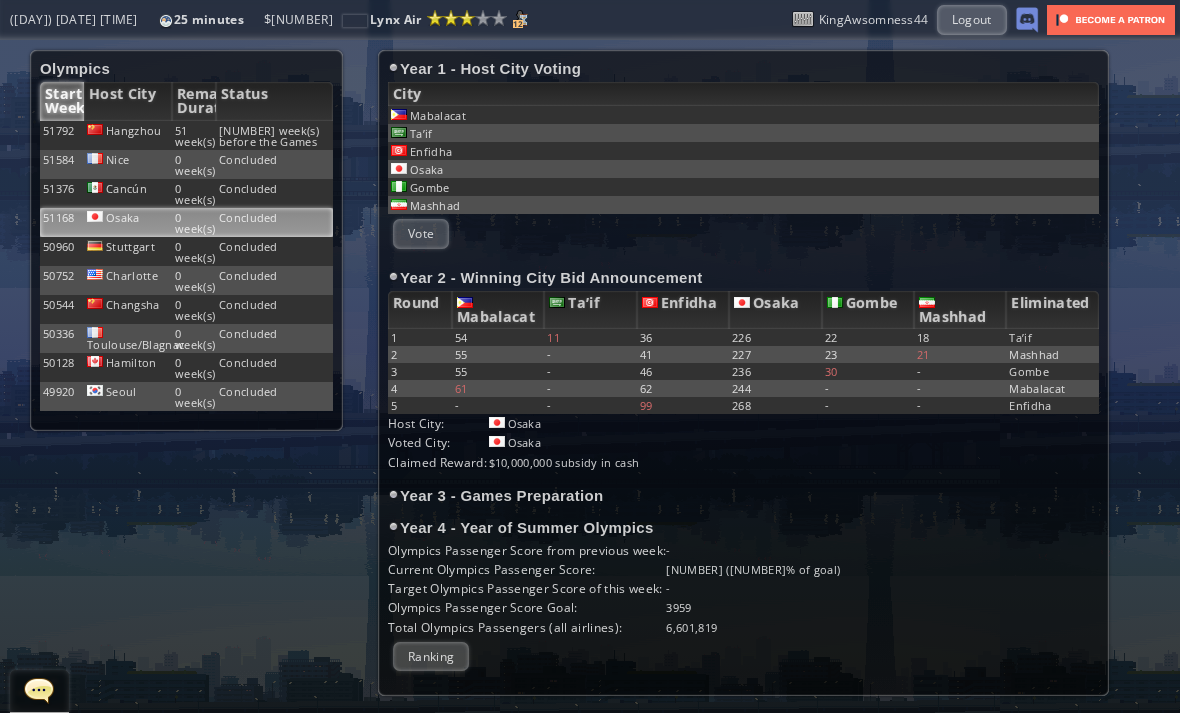 click on "50960" at bounding box center (62, 135) 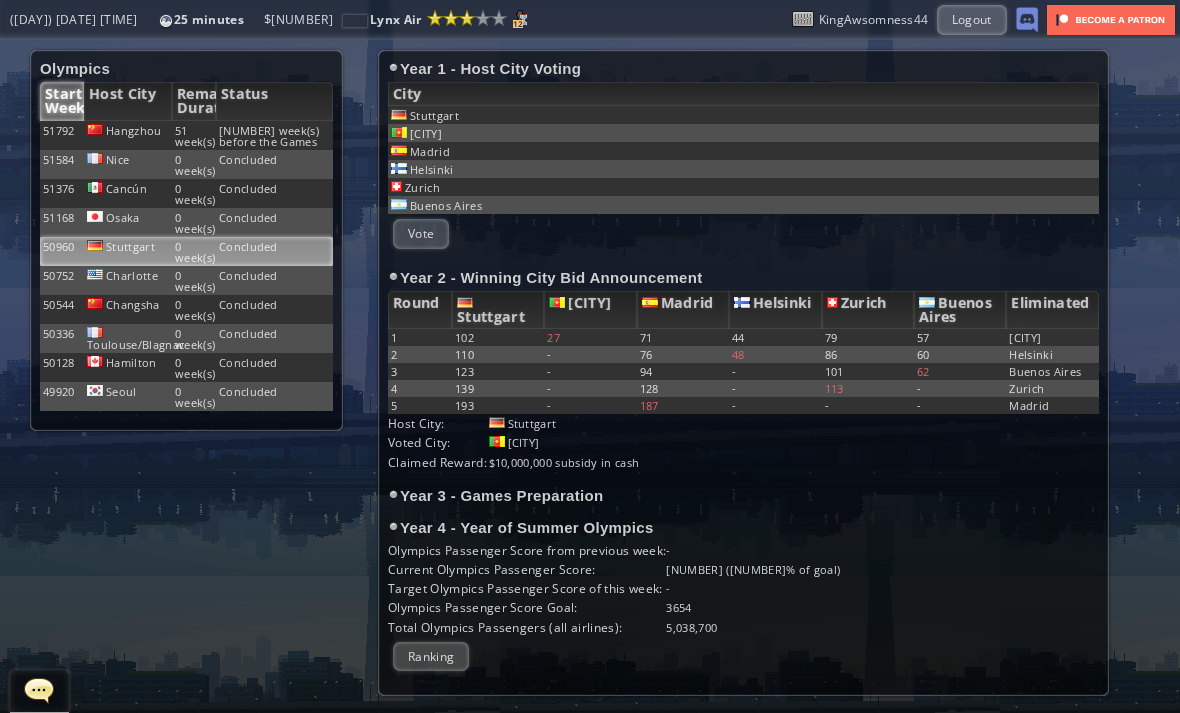 click on "51168" at bounding box center [62, 135] 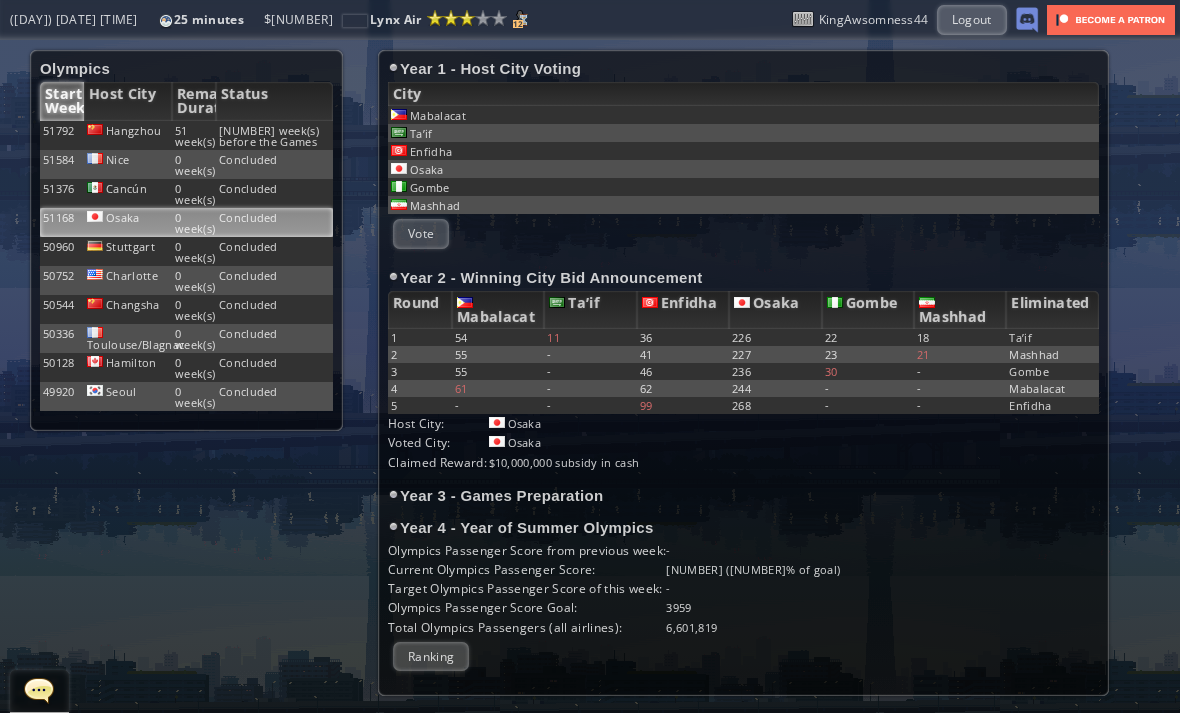 click at bounding box center (95, 216) 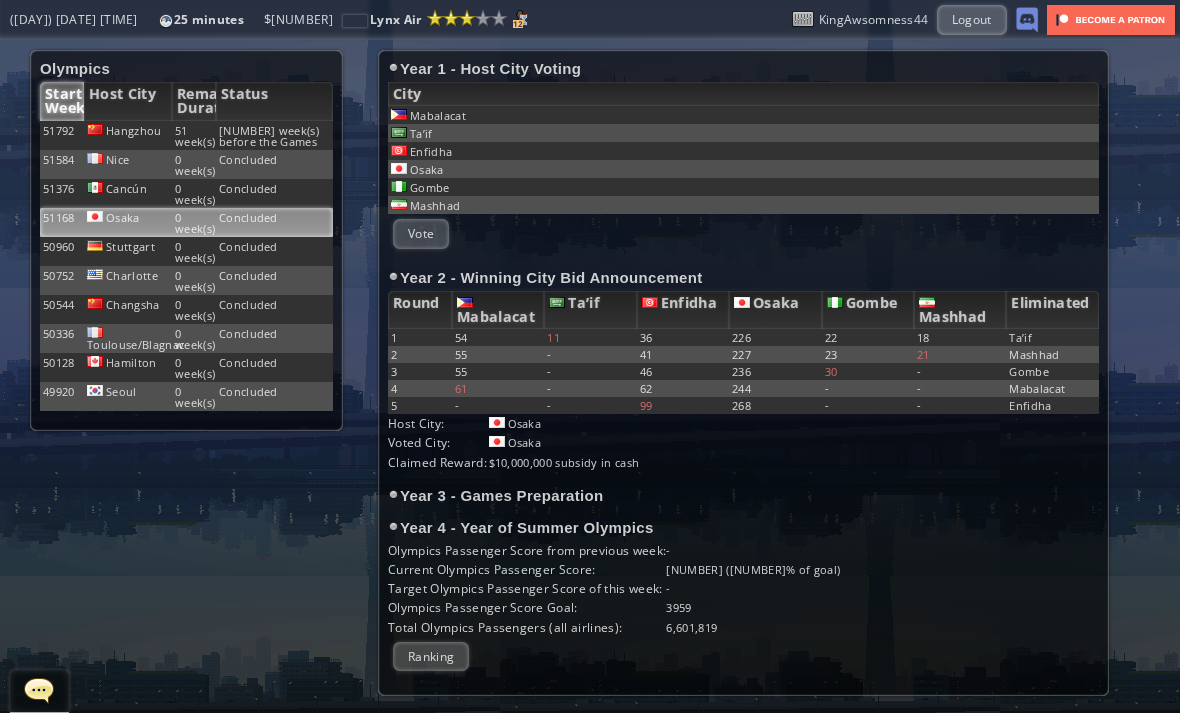 click on "Cancún" at bounding box center [128, 135] 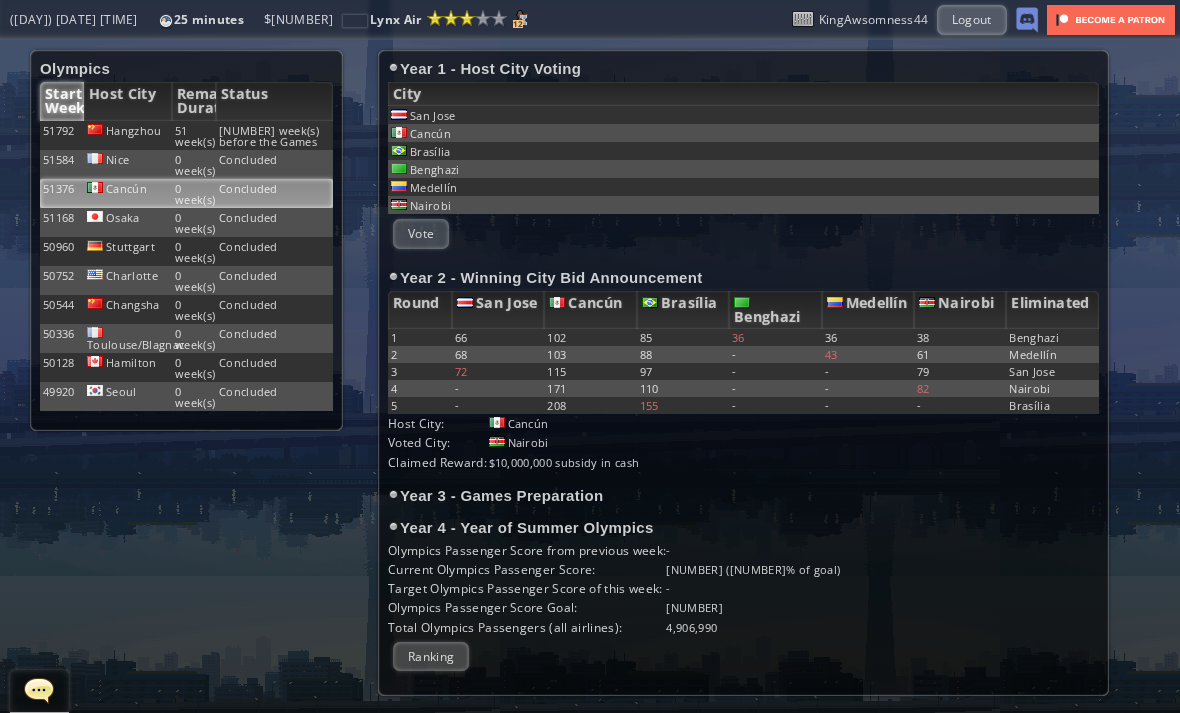 click at bounding box center [95, 129] 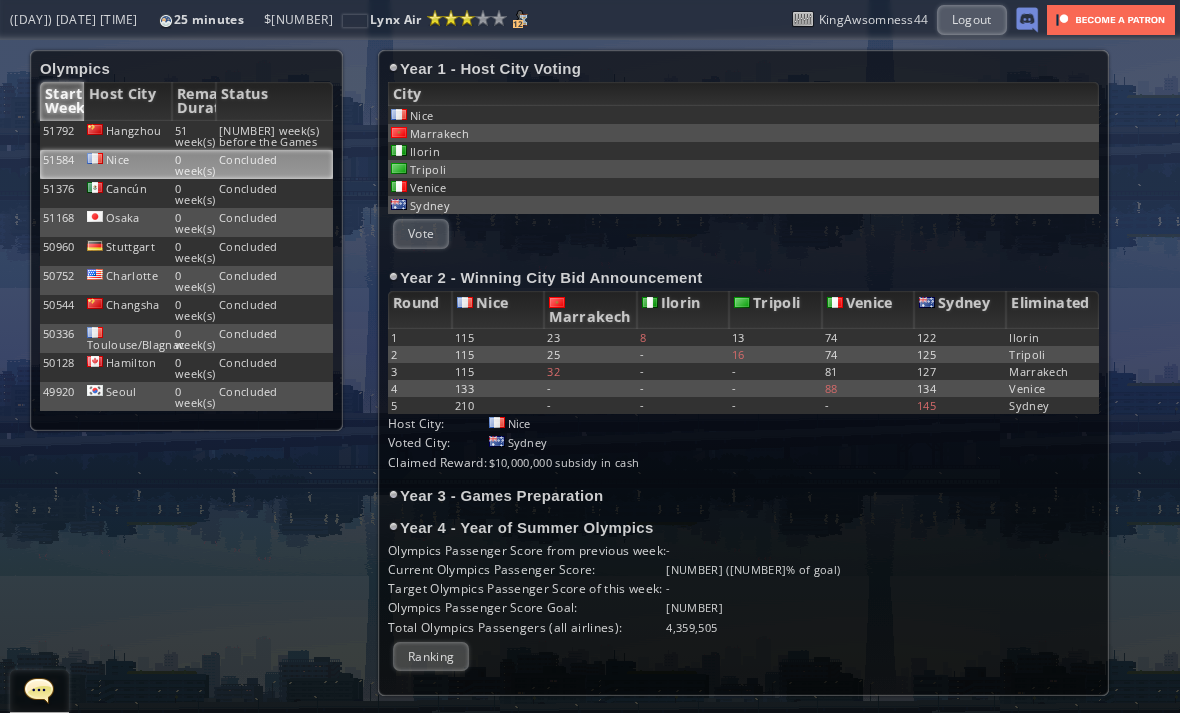 click at bounding box center [95, 129] 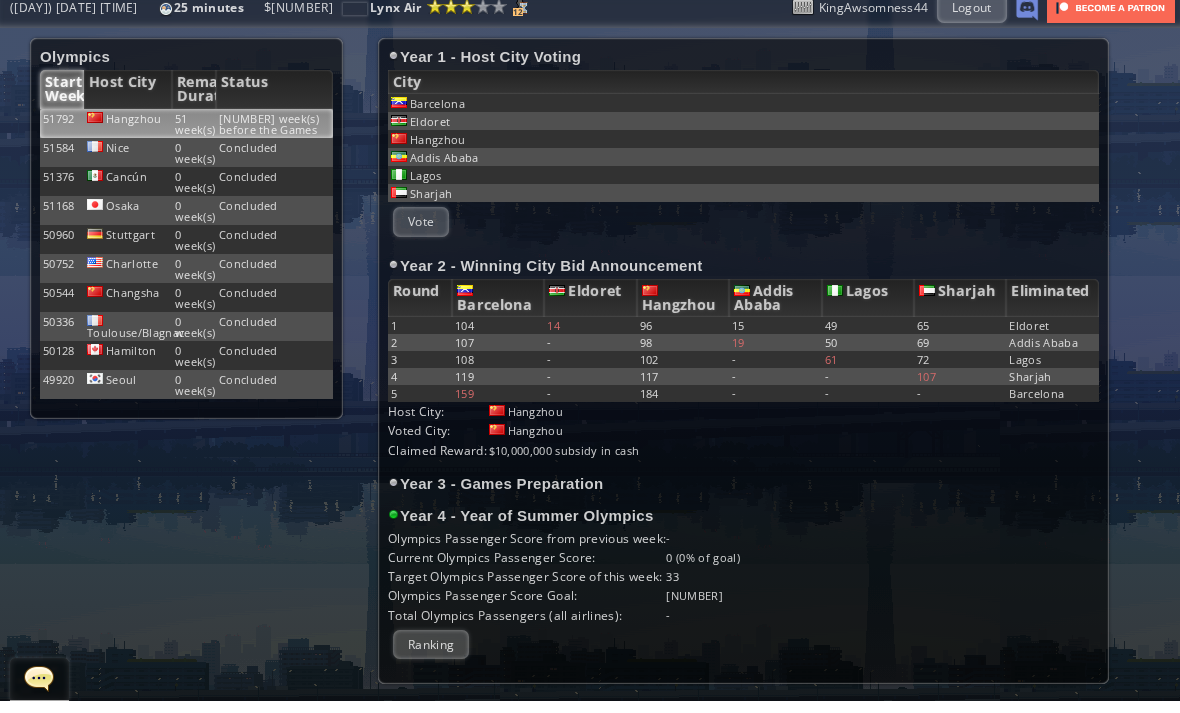 scroll, scrollTop: 0, scrollLeft: 0, axis: both 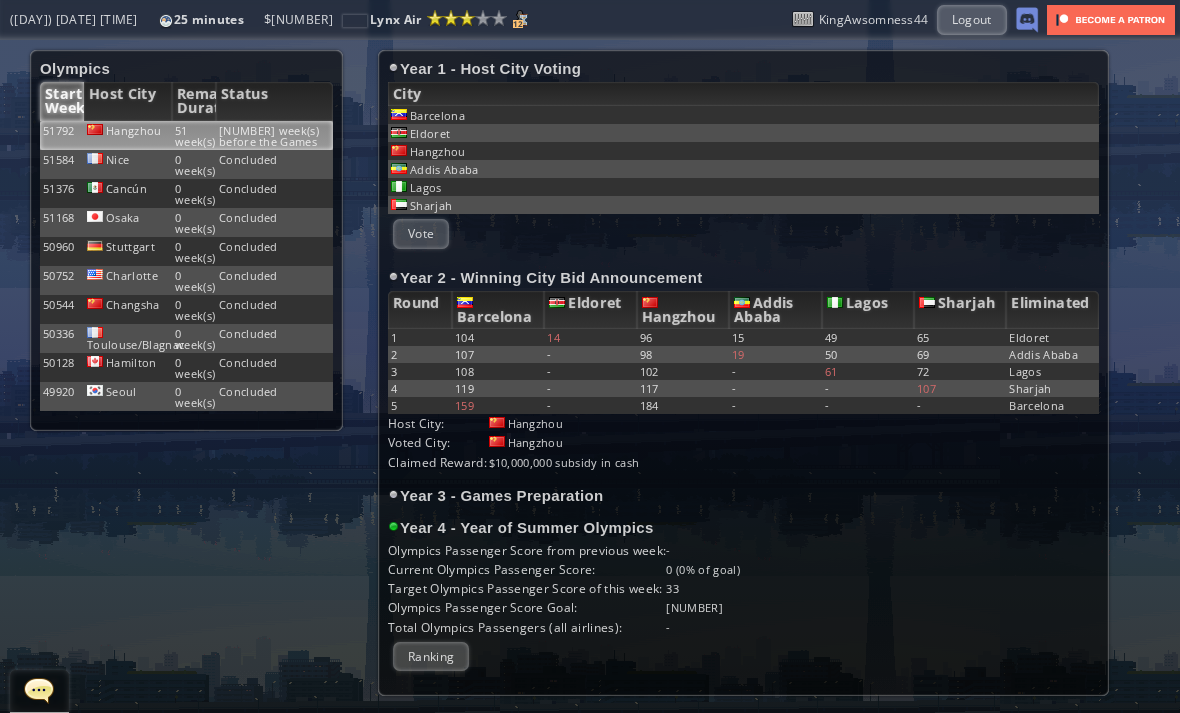 click on "Hangzhou" at bounding box center (128, 135) 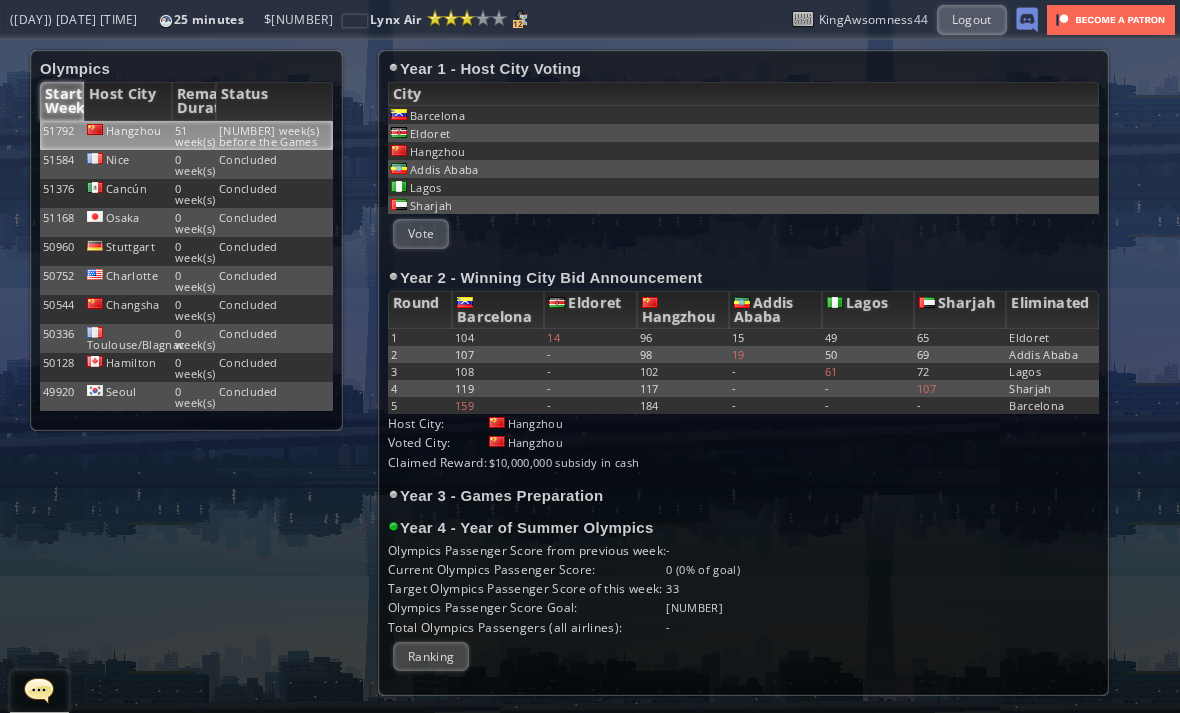 click on "Nice" at bounding box center (128, 135) 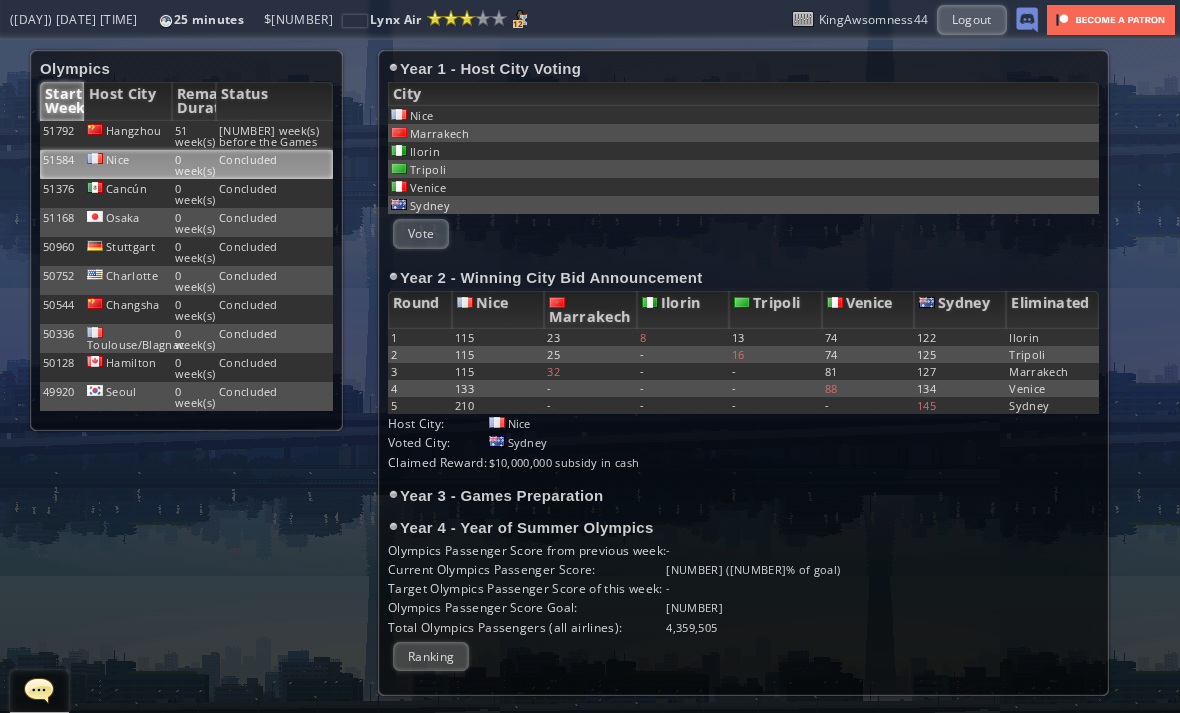 click on "Ranking" at bounding box center (431, 656) 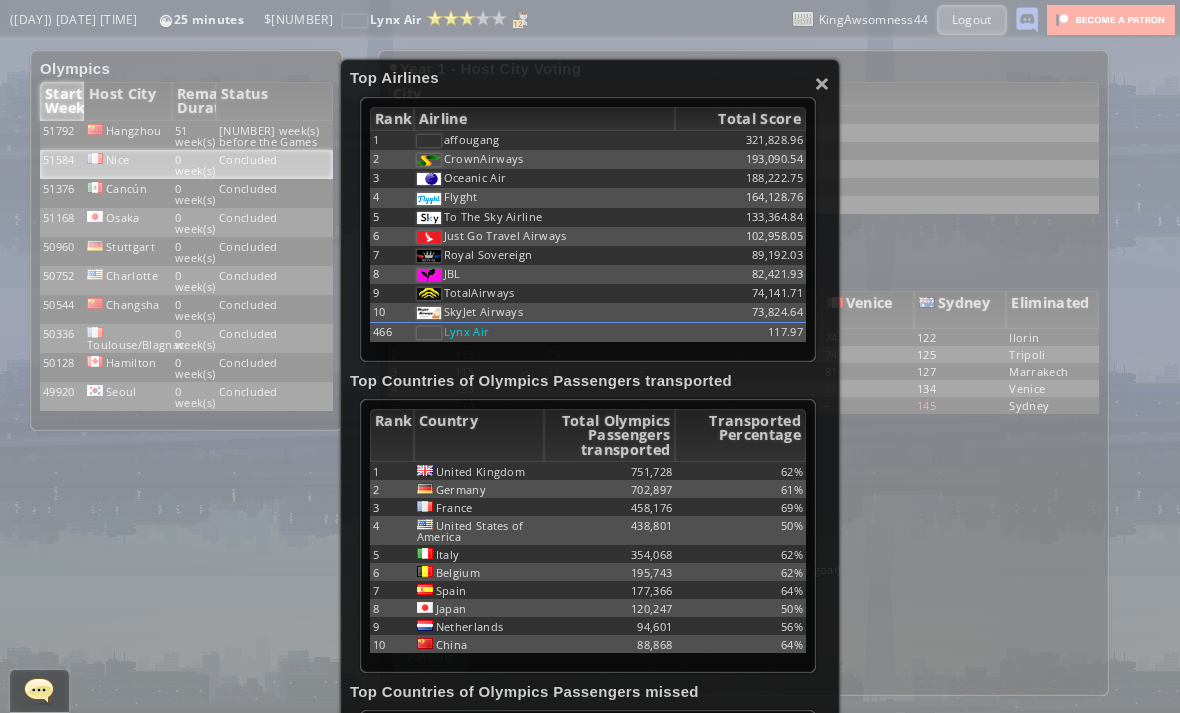 scroll, scrollTop: 0, scrollLeft: 0, axis: both 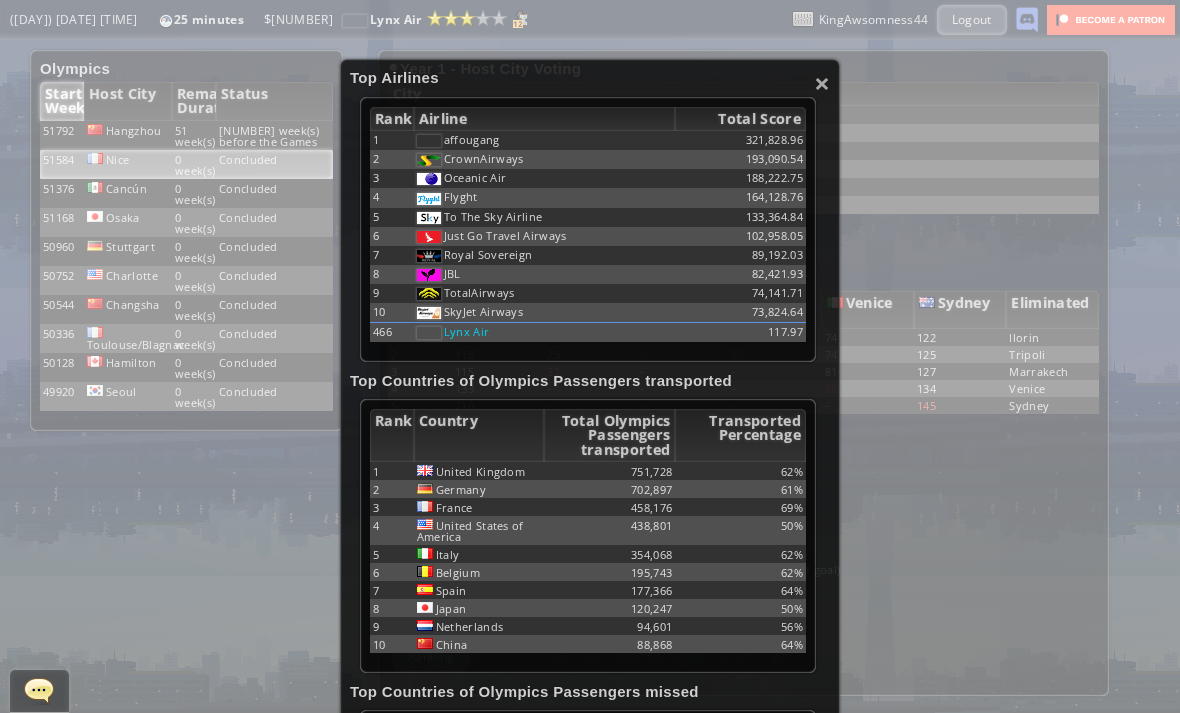 click on "×" at bounding box center [822, 83] 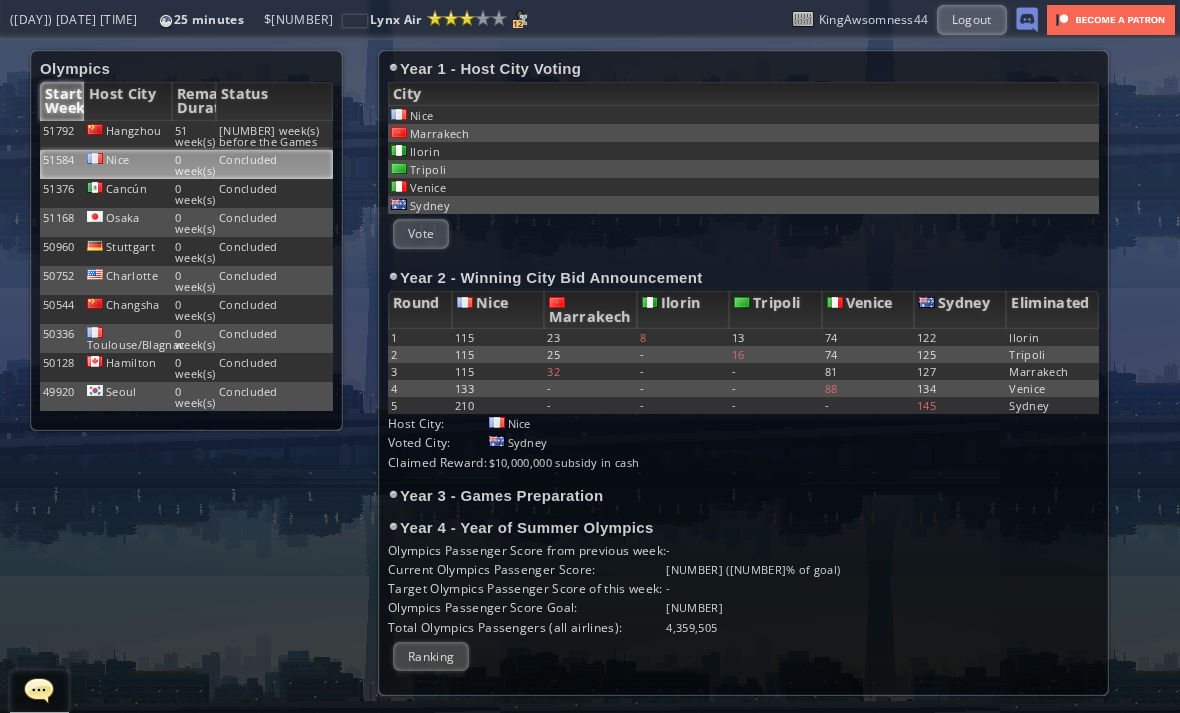 click at bounding box center (95, 129) 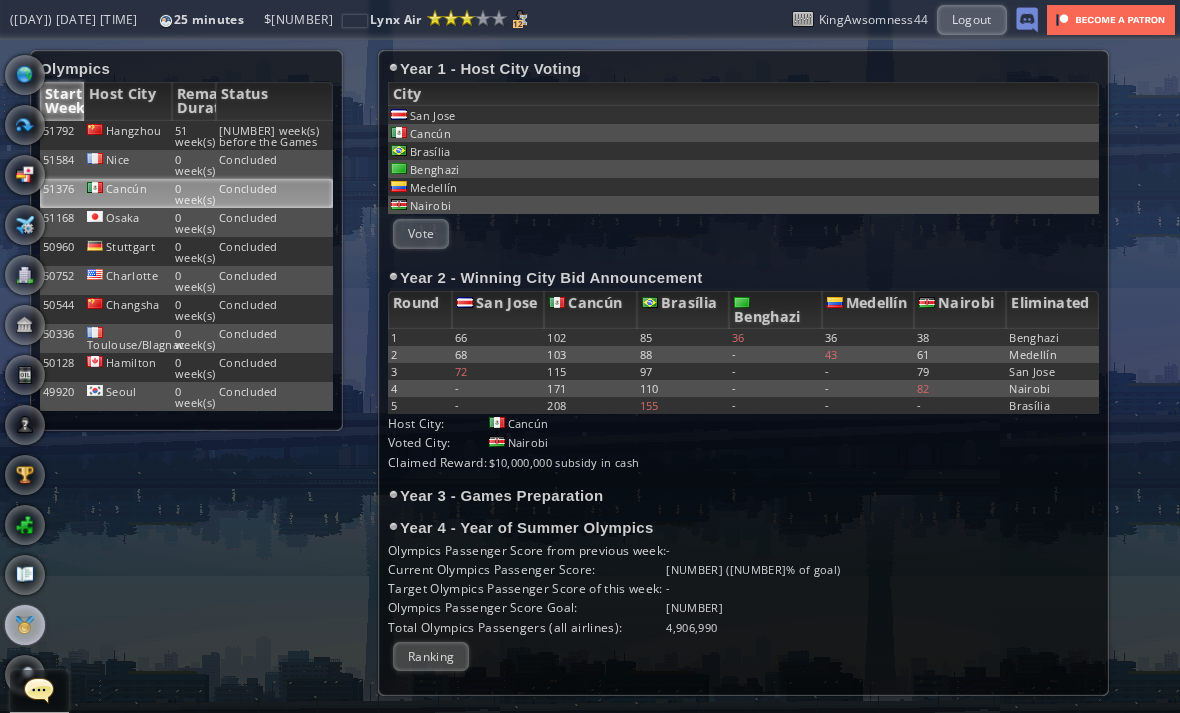click at bounding box center [7, 356] 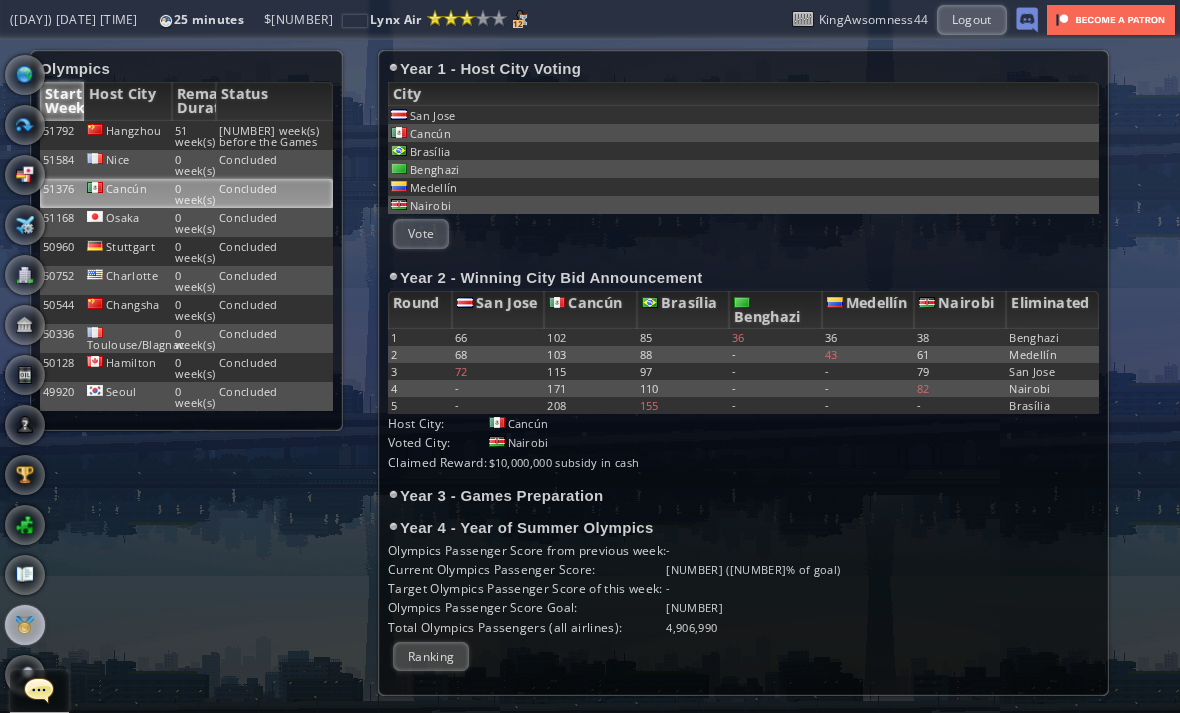 click at bounding box center (25, 75) 